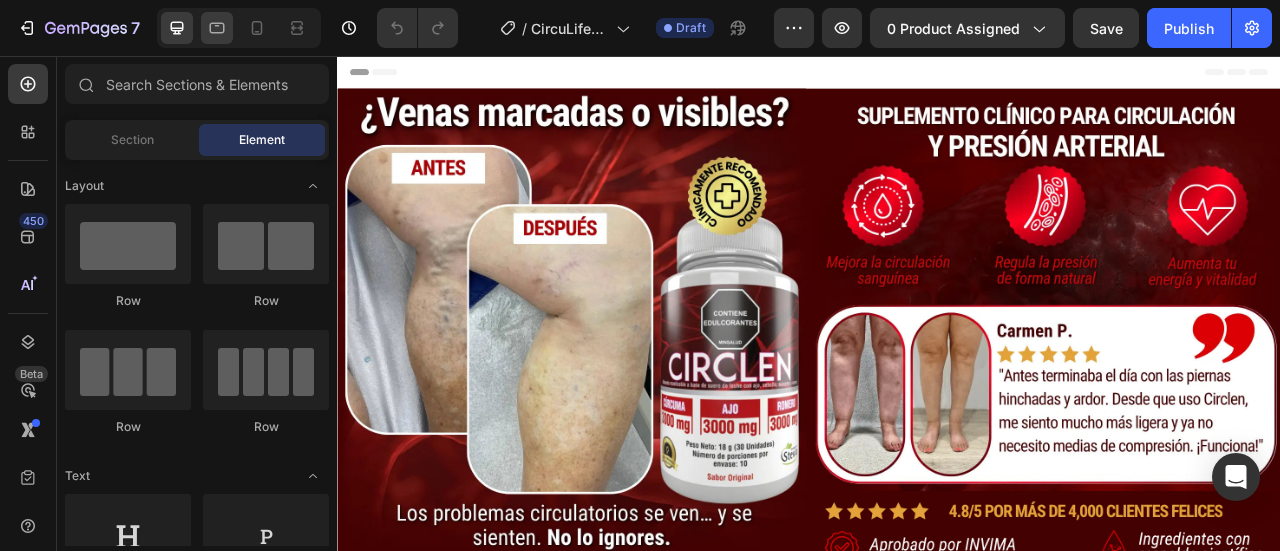 scroll, scrollTop: 0, scrollLeft: 0, axis: both 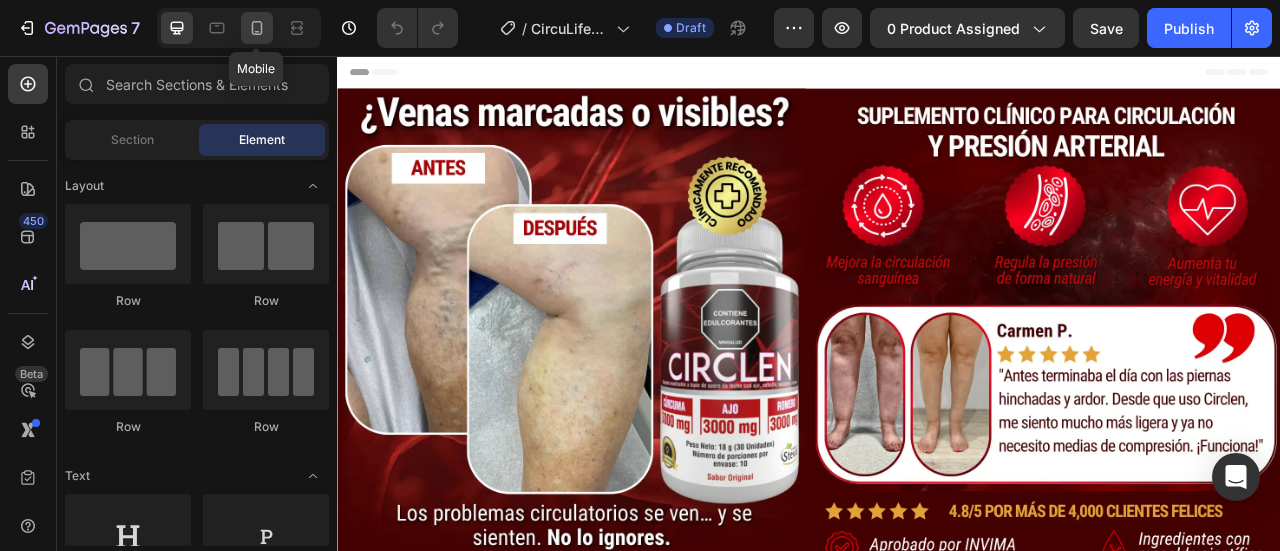 click 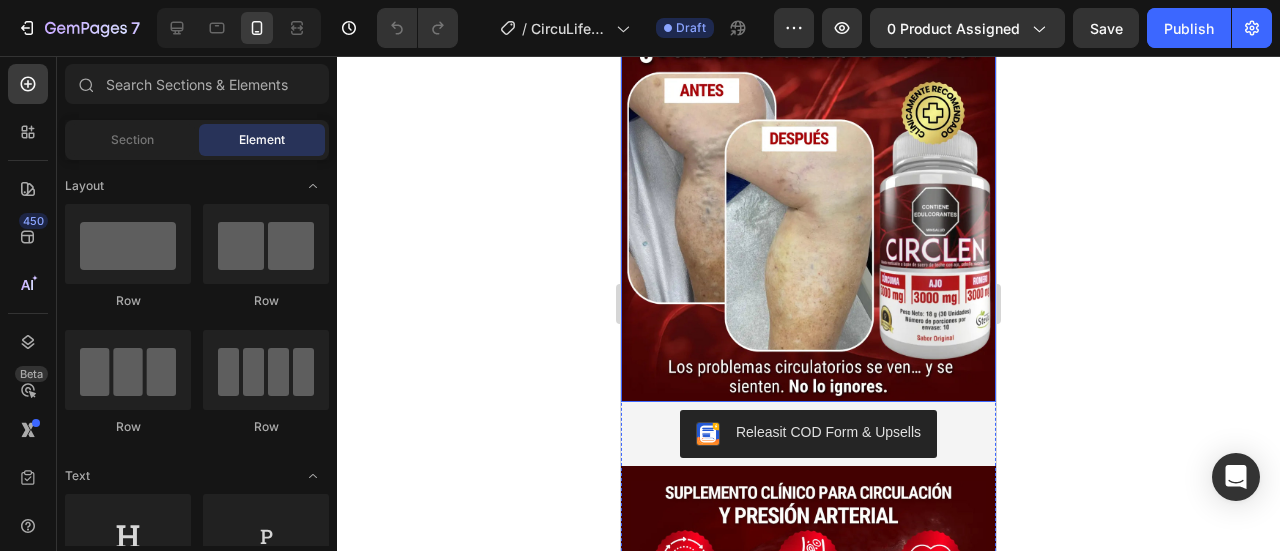 scroll, scrollTop: 100, scrollLeft: 0, axis: vertical 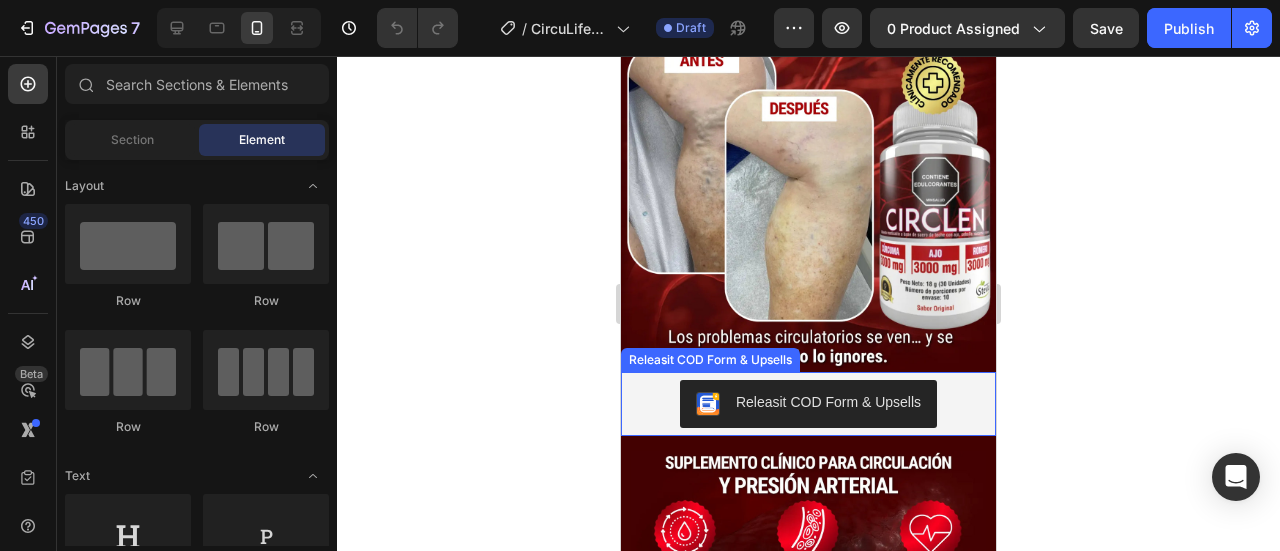 click on "Releasit COD Form & Upsells" at bounding box center (808, 404) 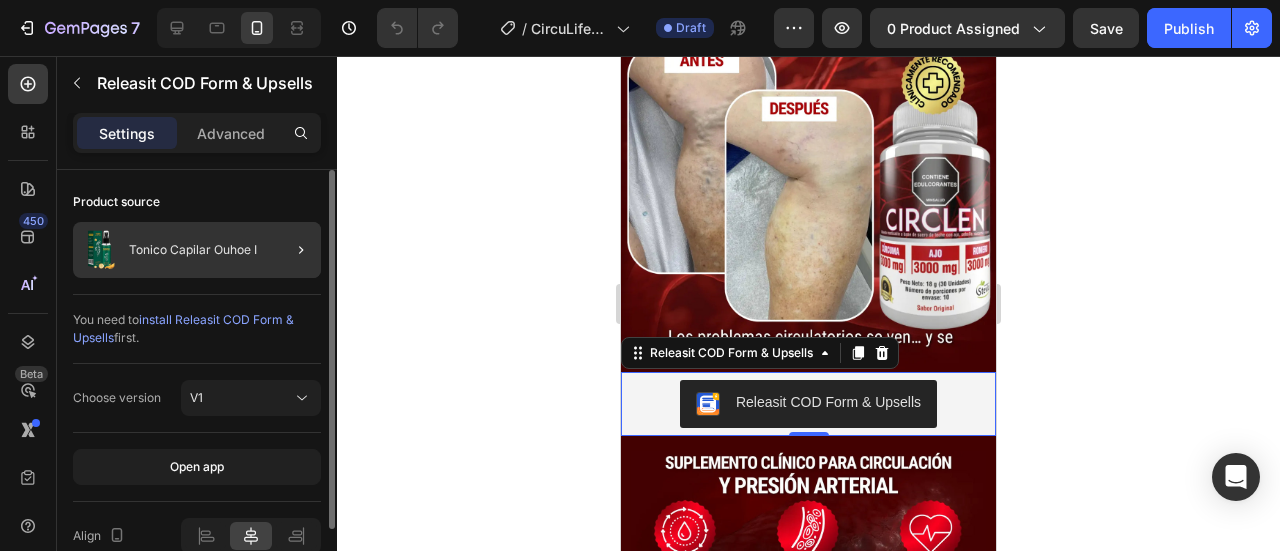 click 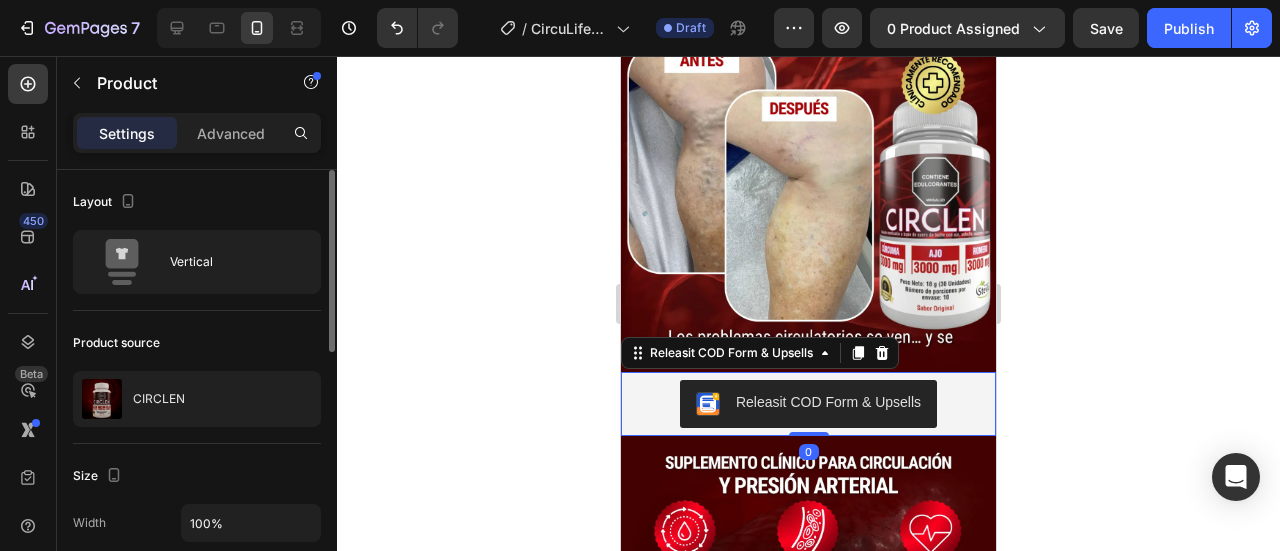 click on "Releasit COD Form & Upsells" at bounding box center [808, 404] 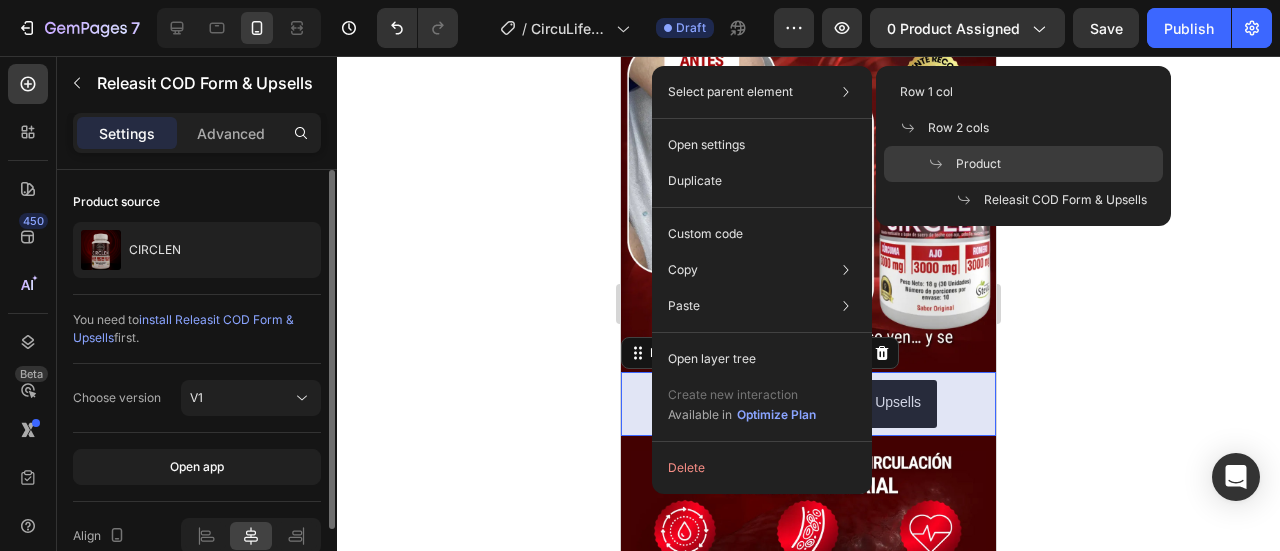 click on "Product" at bounding box center (978, 164) 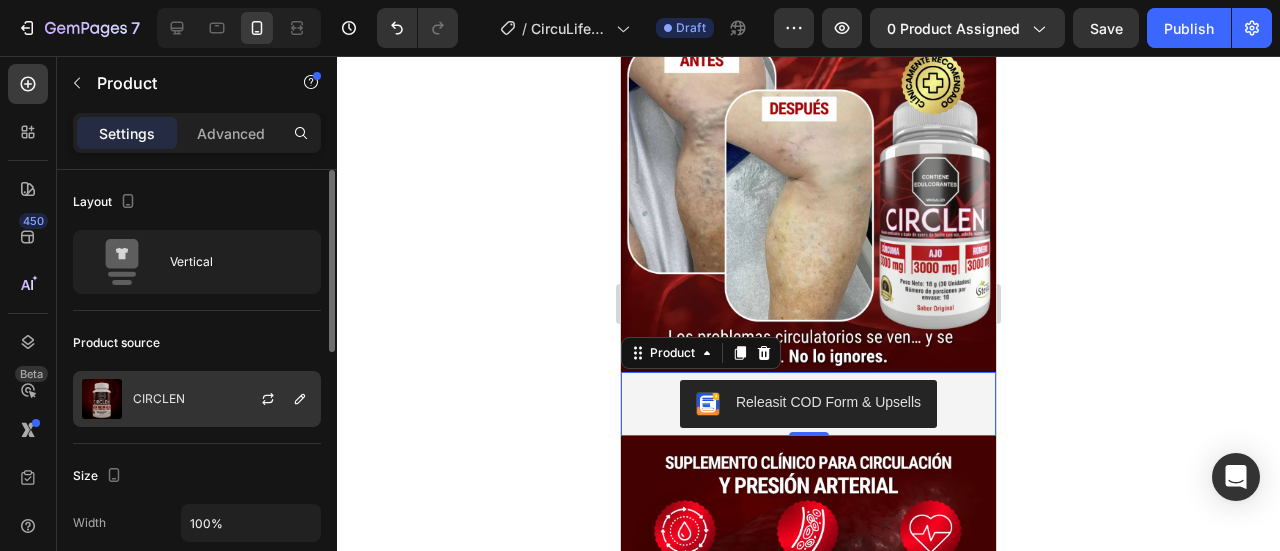 click on "CIRCLEN" 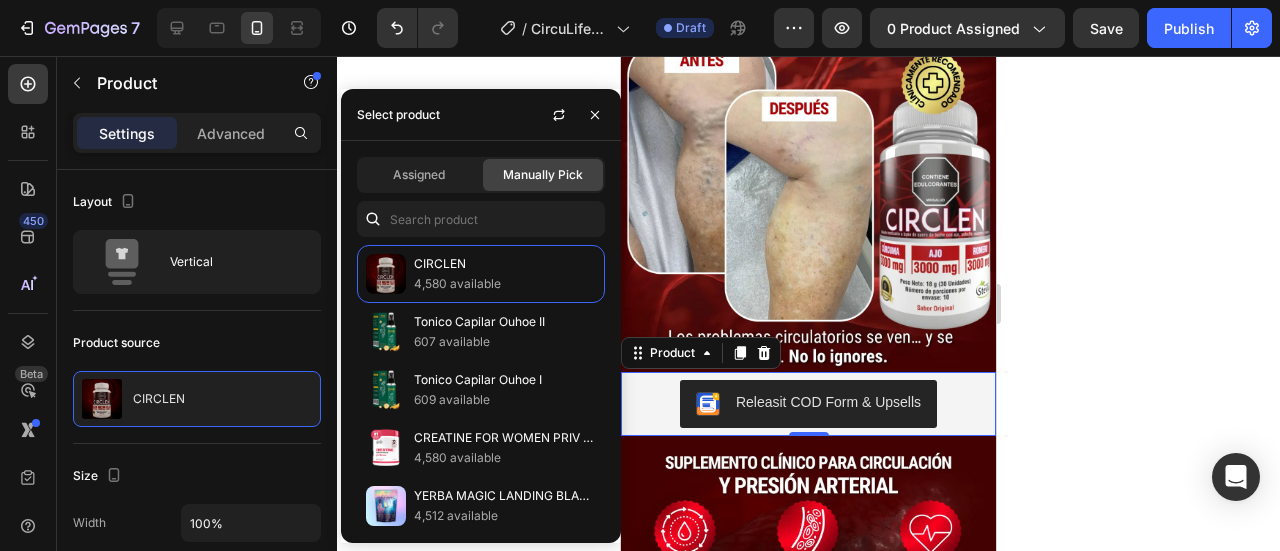 click 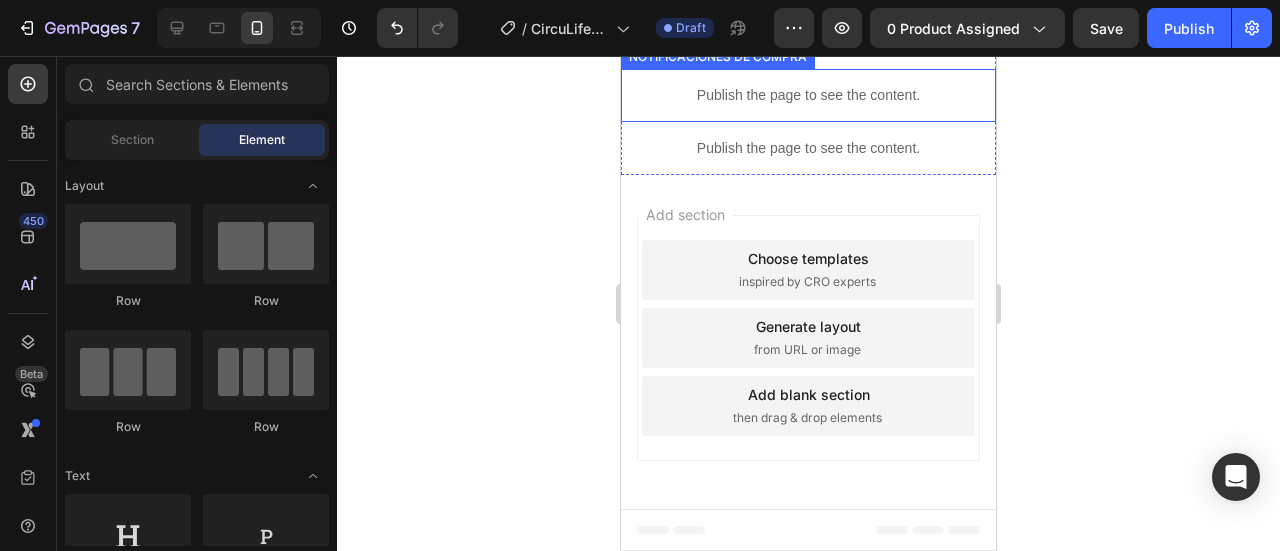 scroll, scrollTop: 4600, scrollLeft: 0, axis: vertical 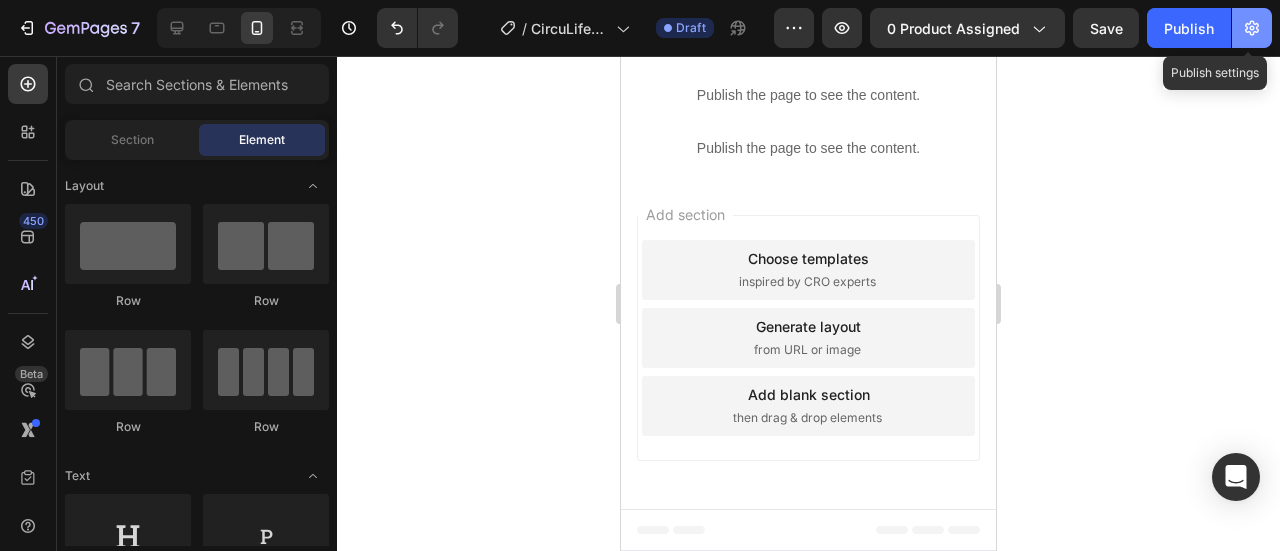 click 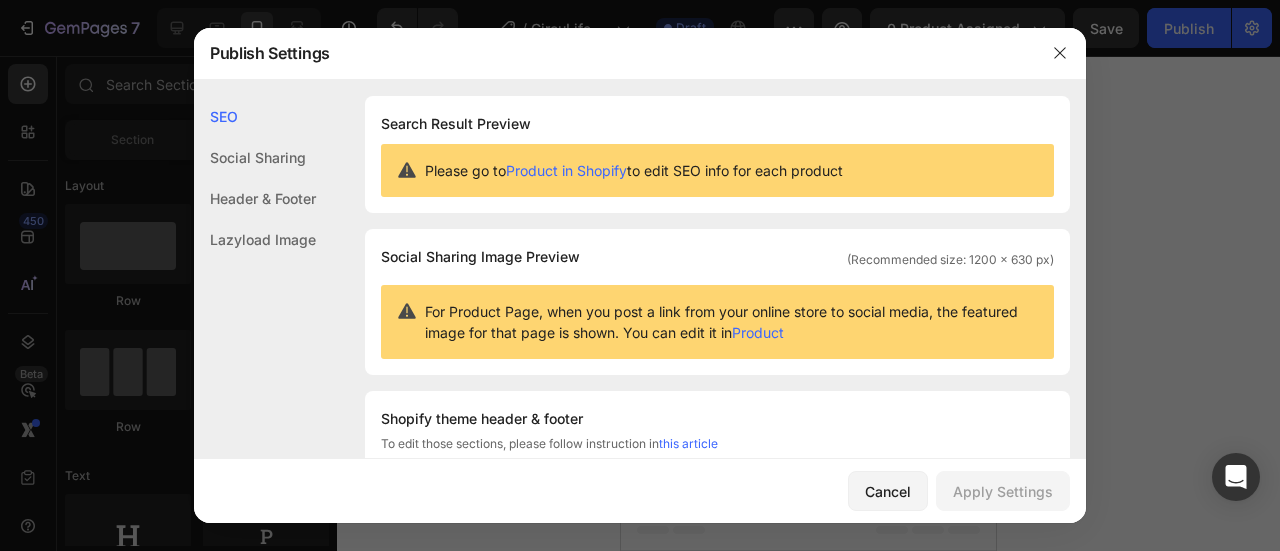 scroll, scrollTop: 100, scrollLeft: 0, axis: vertical 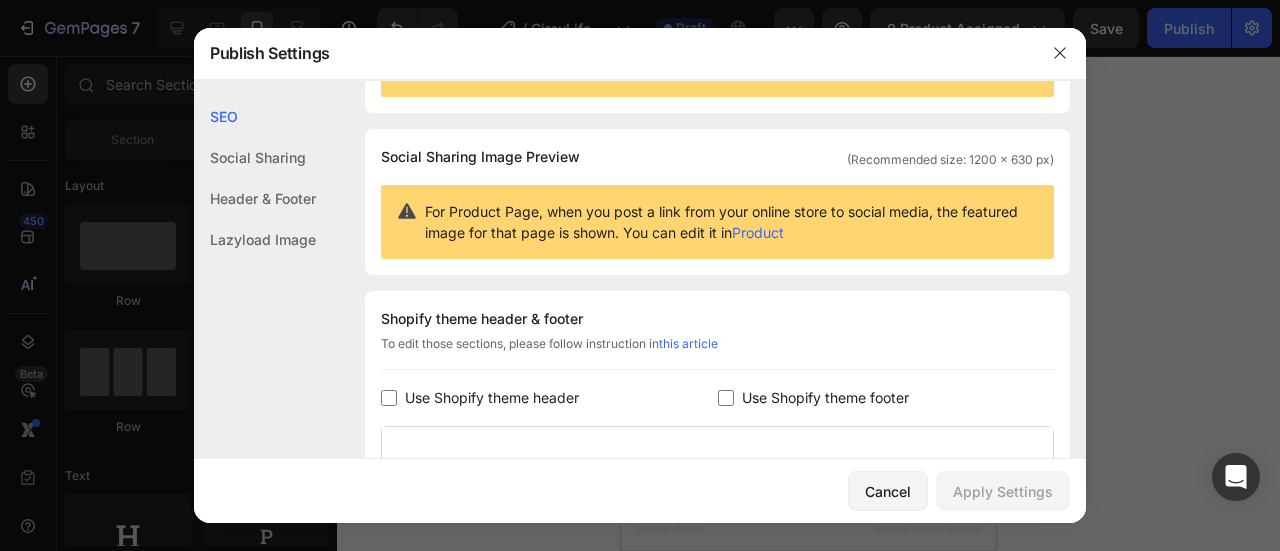 click at bounding box center (389, 398) 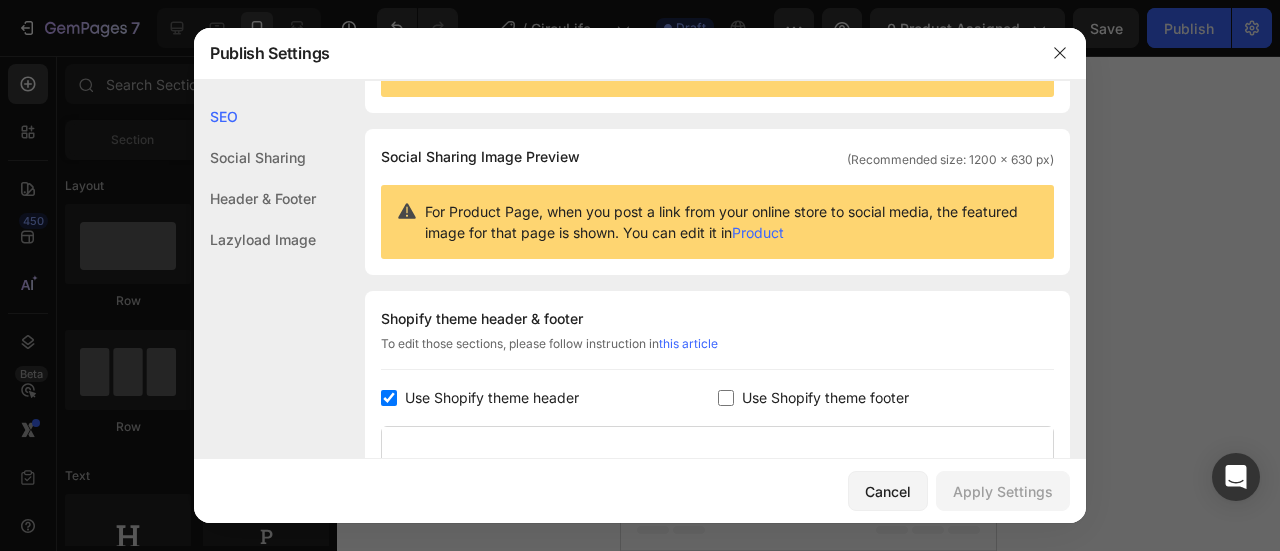 checkbox on "true" 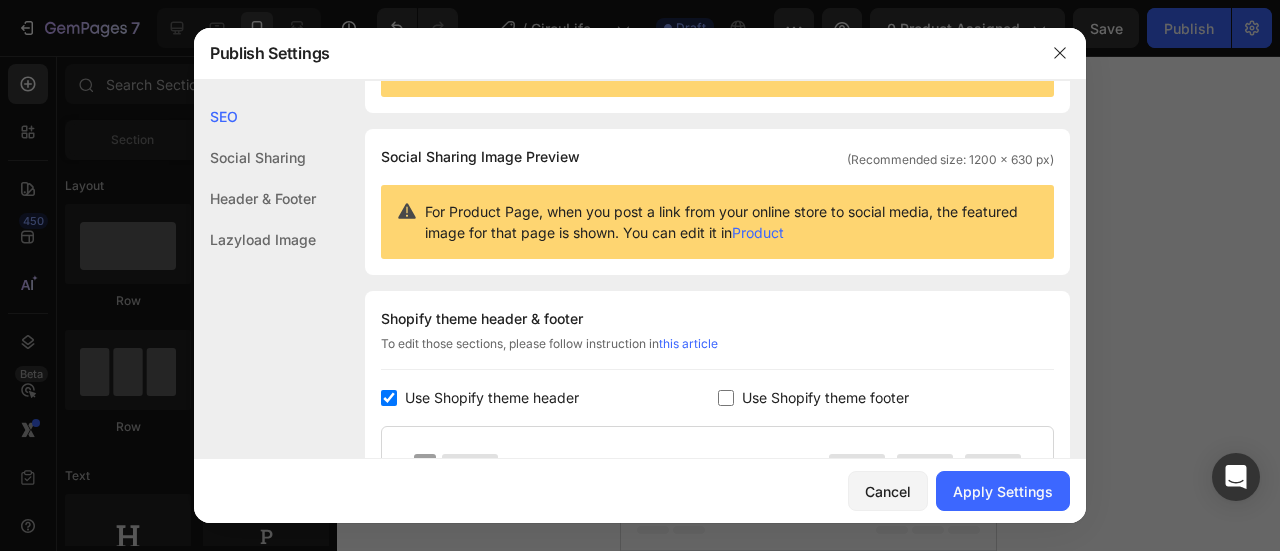 click at bounding box center [726, 398] 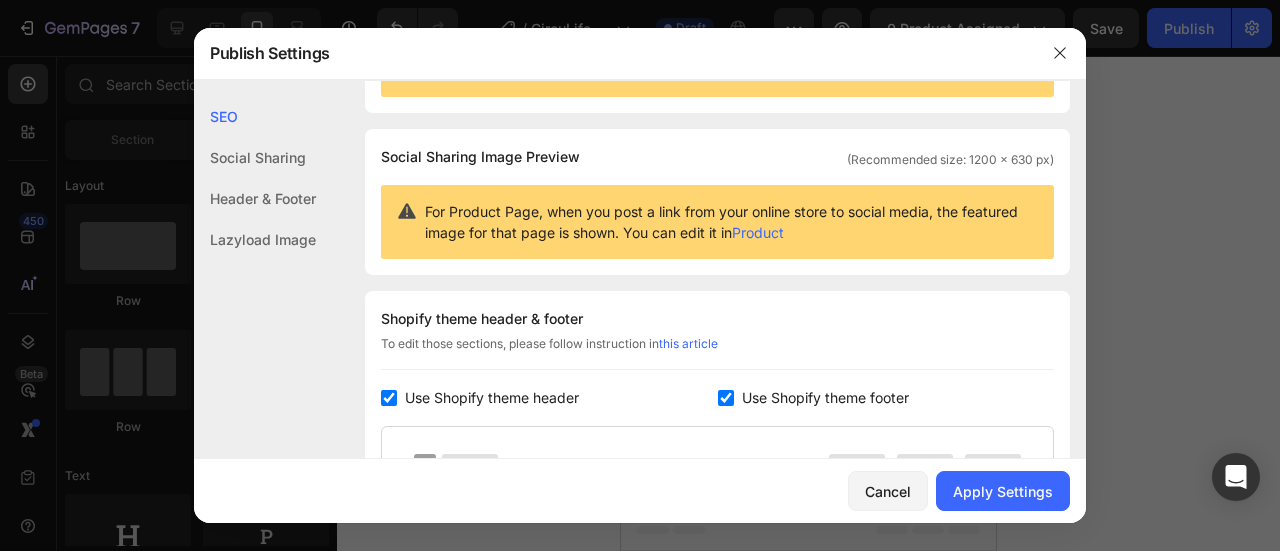 checkbox on "true" 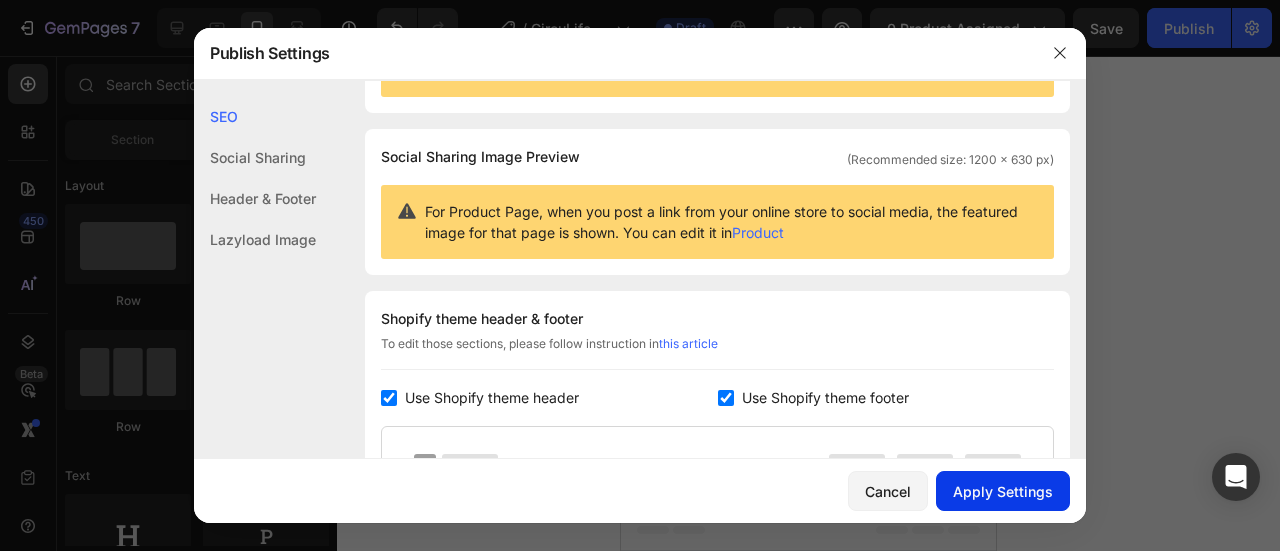 click on "Apply Settings" at bounding box center (1003, 491) 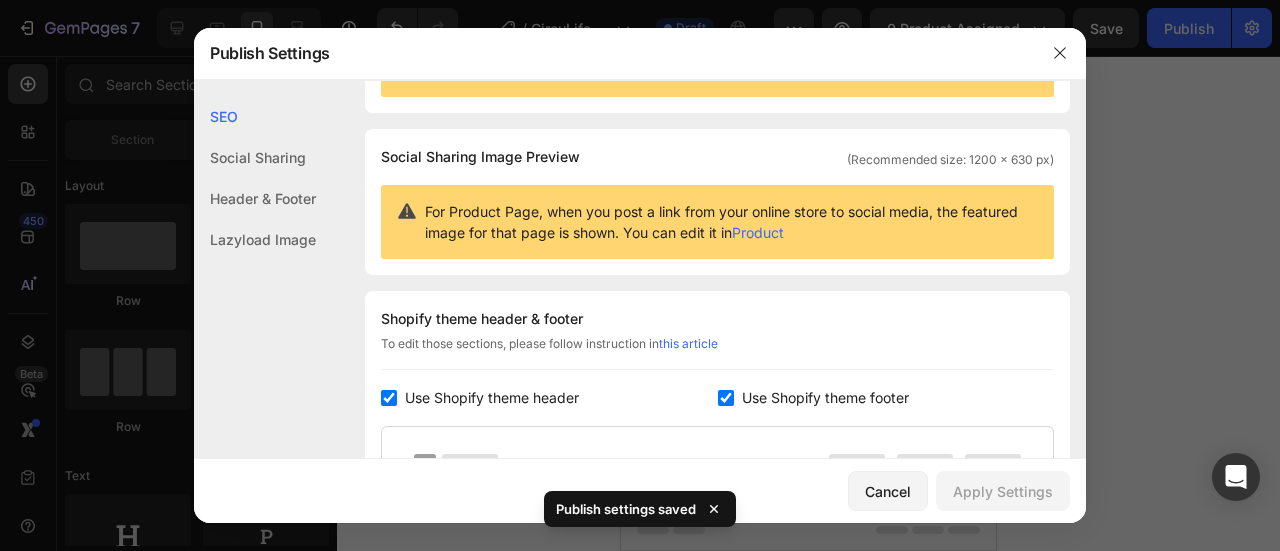 click at bounding box center [389, 398] 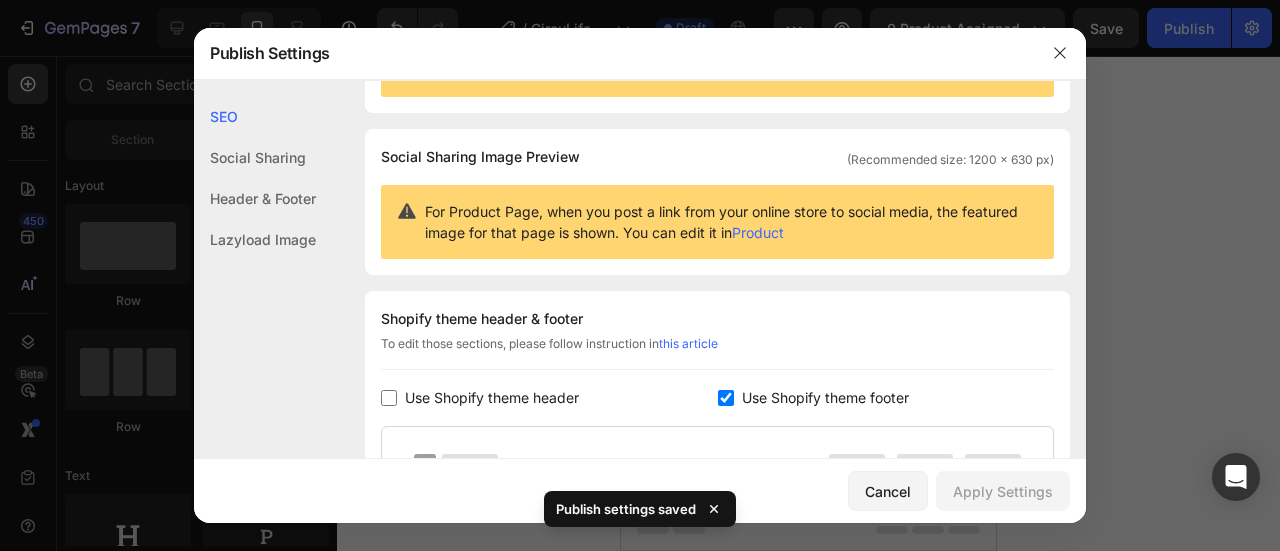checkbox on "false" 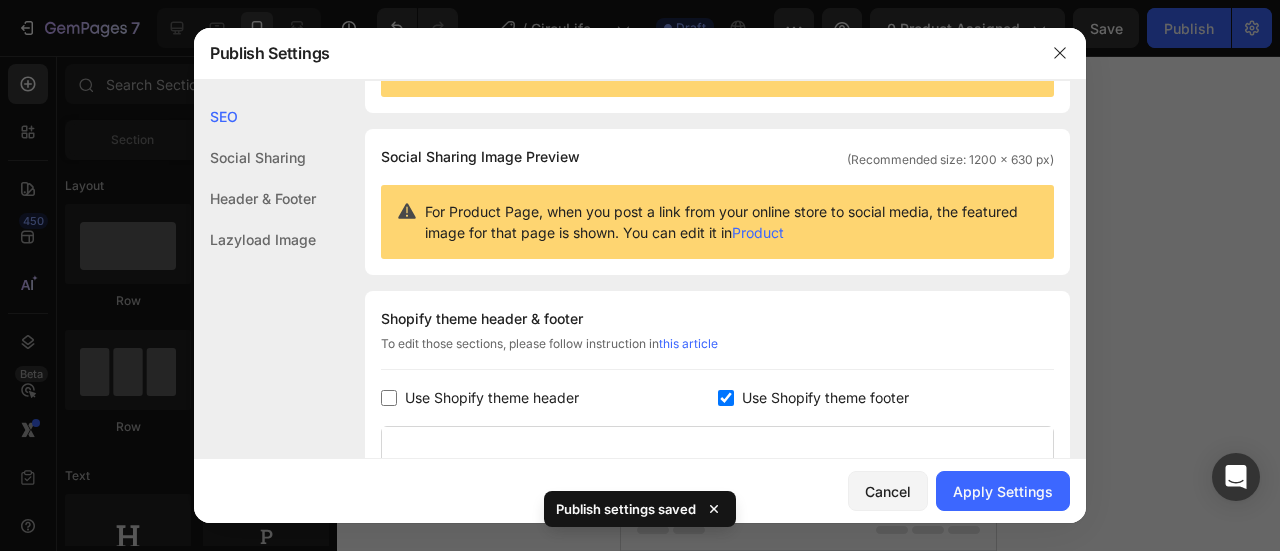 click at bounding box center [726, 398] 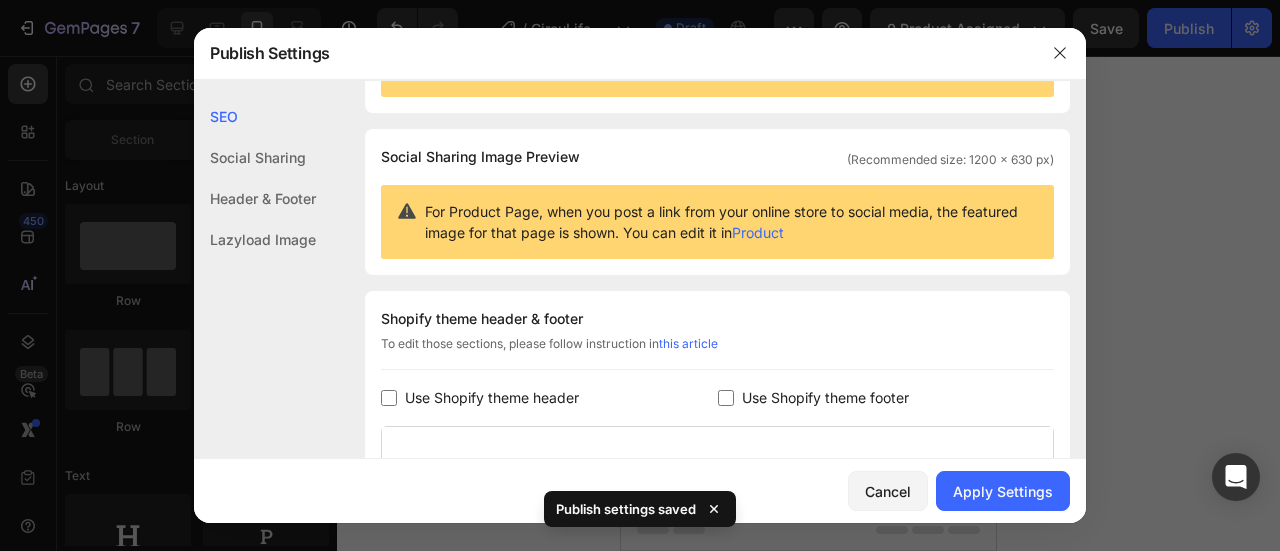 checkbox on "false" 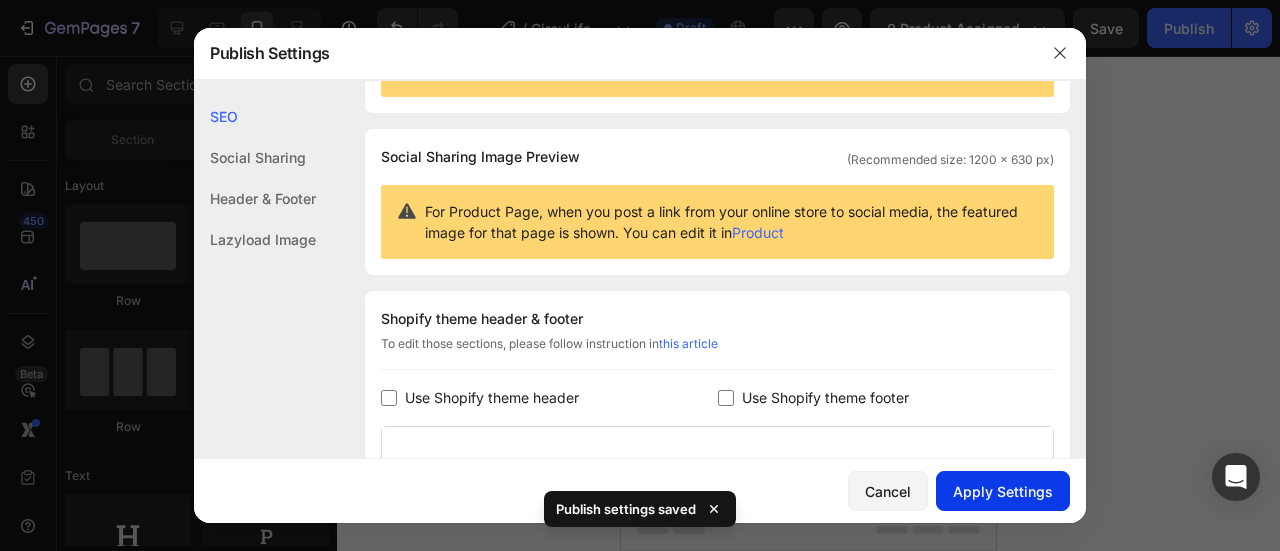 click on "Apply Settings" at bounding box center [1003, 491] 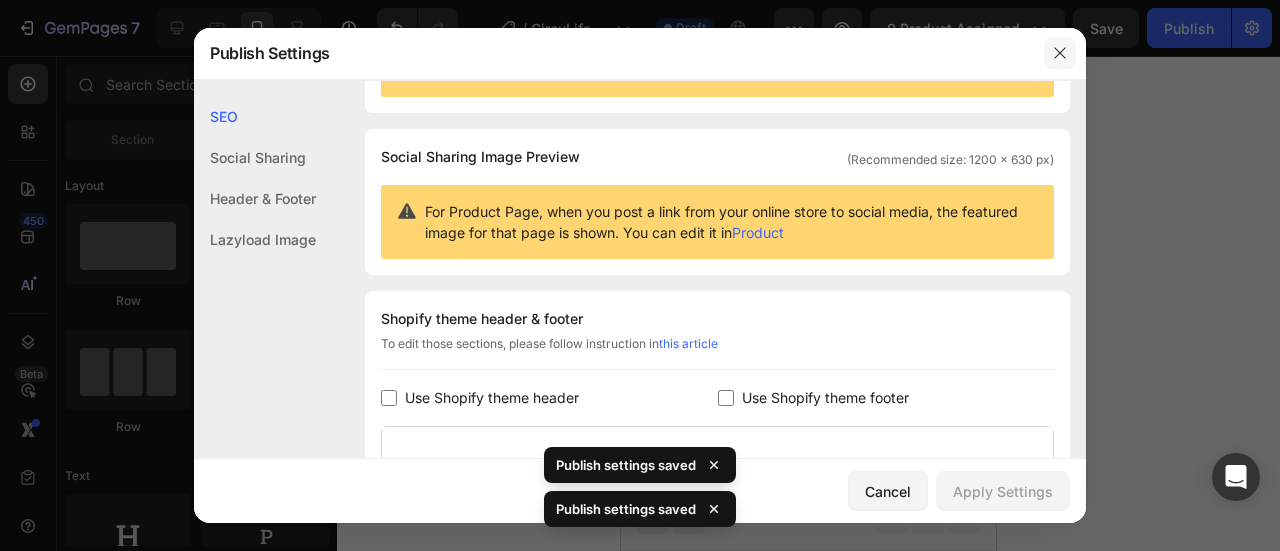 click at bounding box center [1060, 53] 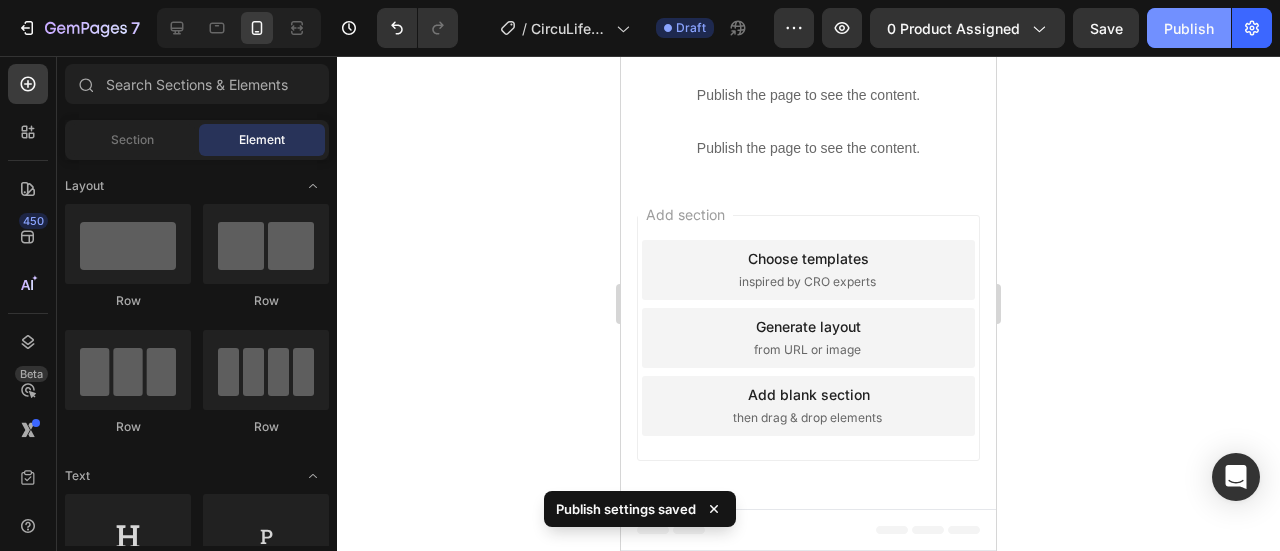 click on "Publish" at bounding box center [1189, 28] 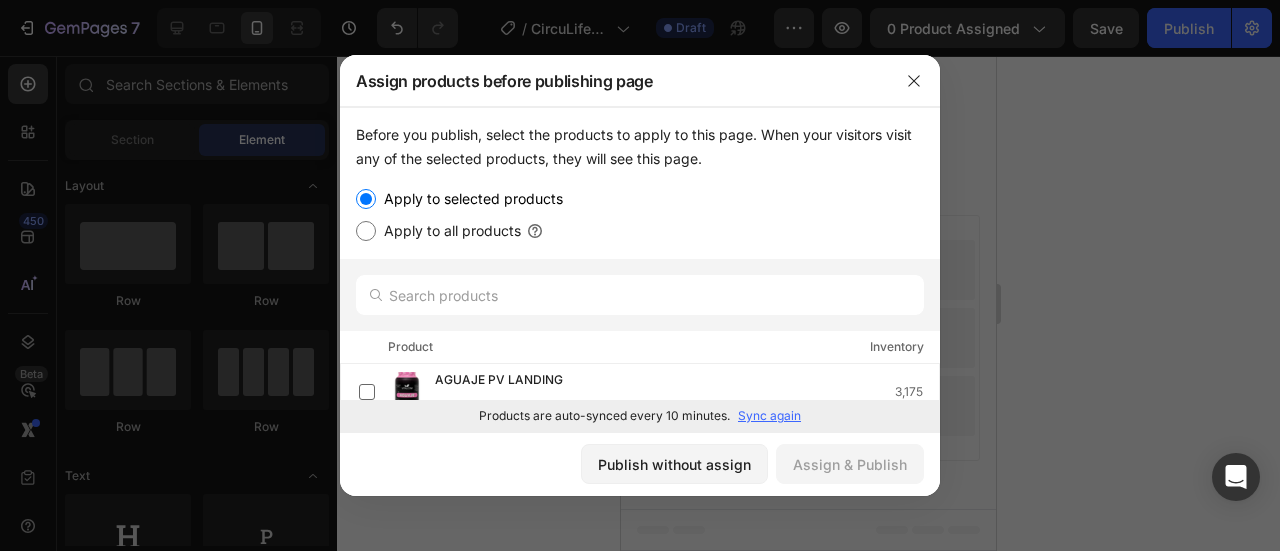 scroll, scrollTop: 100, scrollLeft: 0, axis: vertical 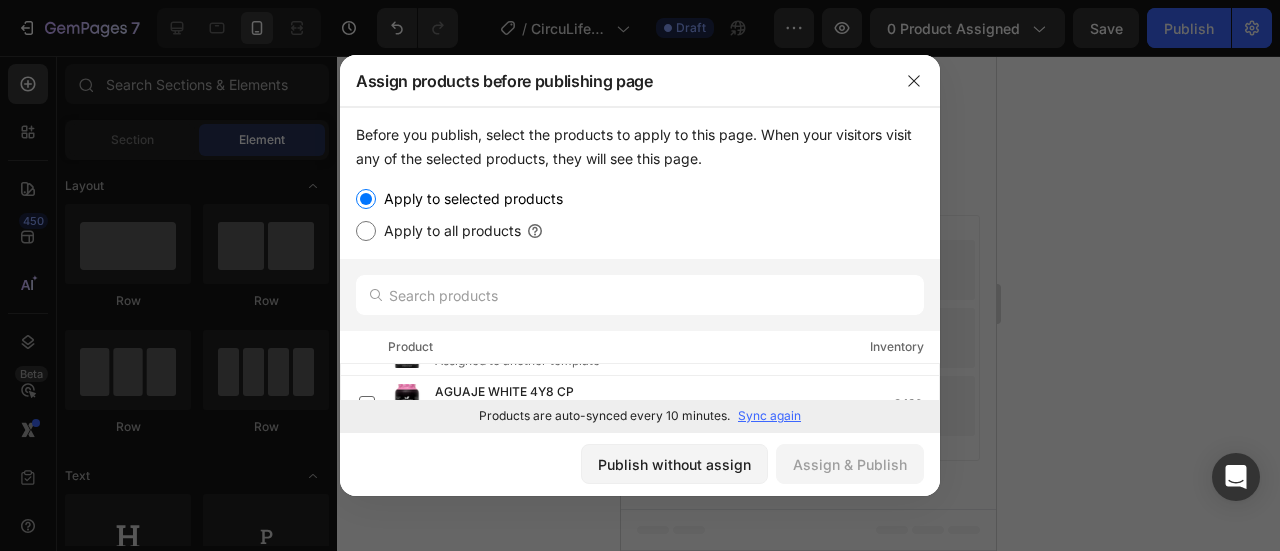 click on "Sync again" at bounding box center [769, 416] 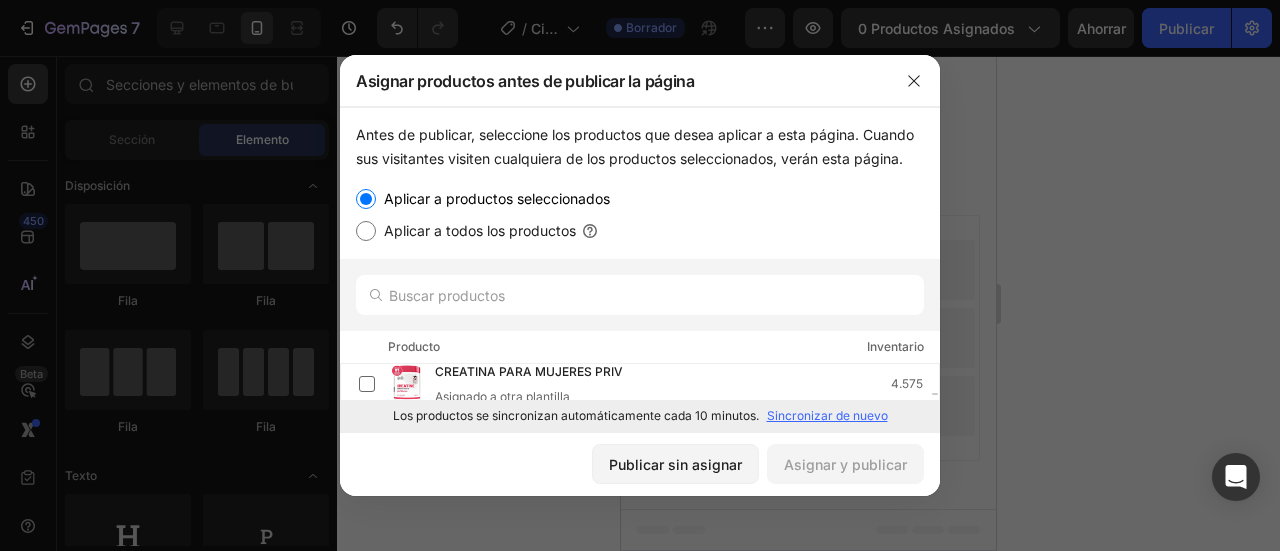 scroll, scrollTop: 0, scrollLeft: 0, axis: both 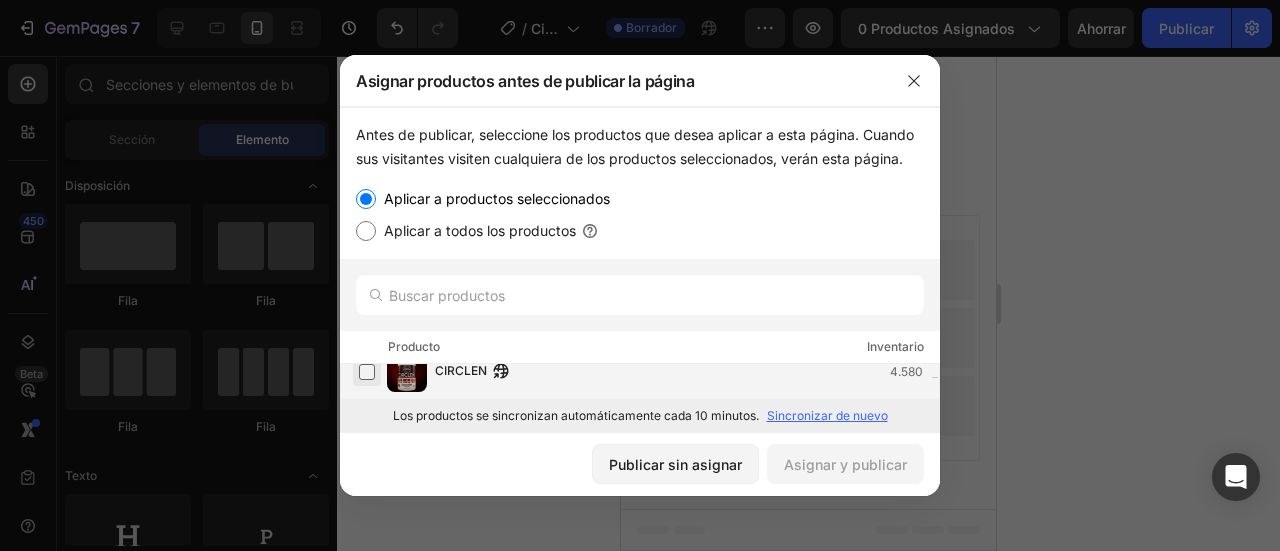 click at bounding box center (367, 372) 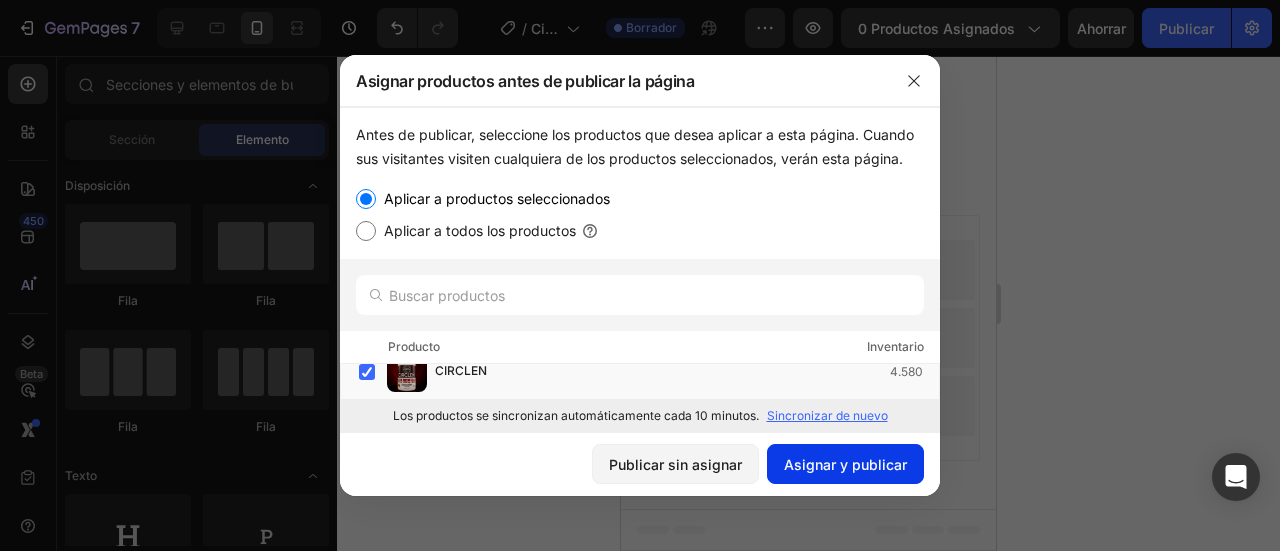click on "Asignar y publicar" at bounding box center (845, 464) 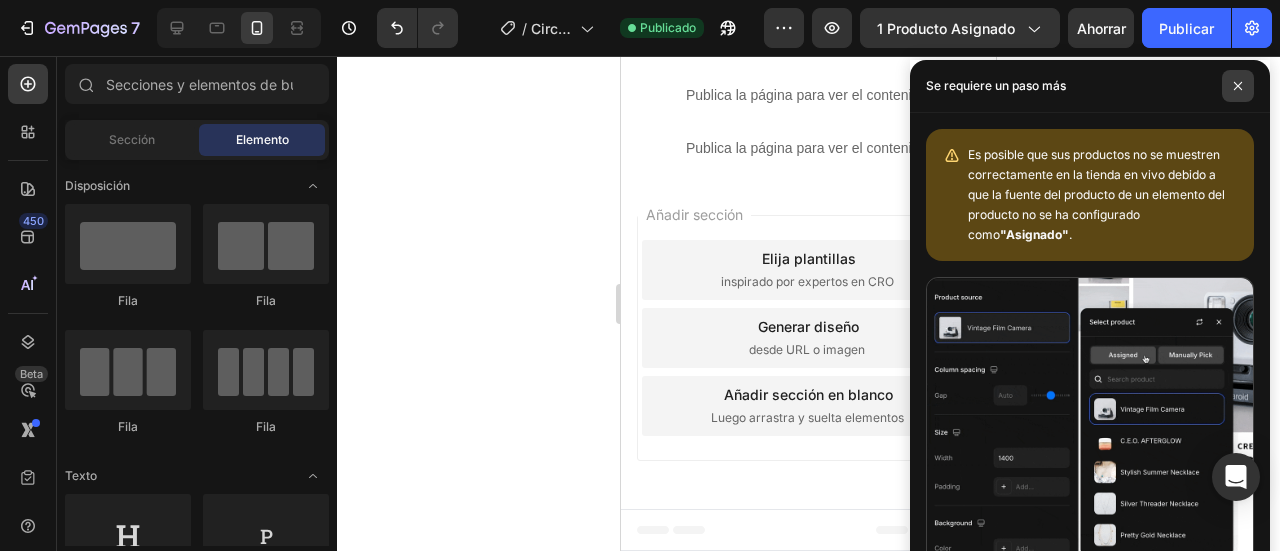 click 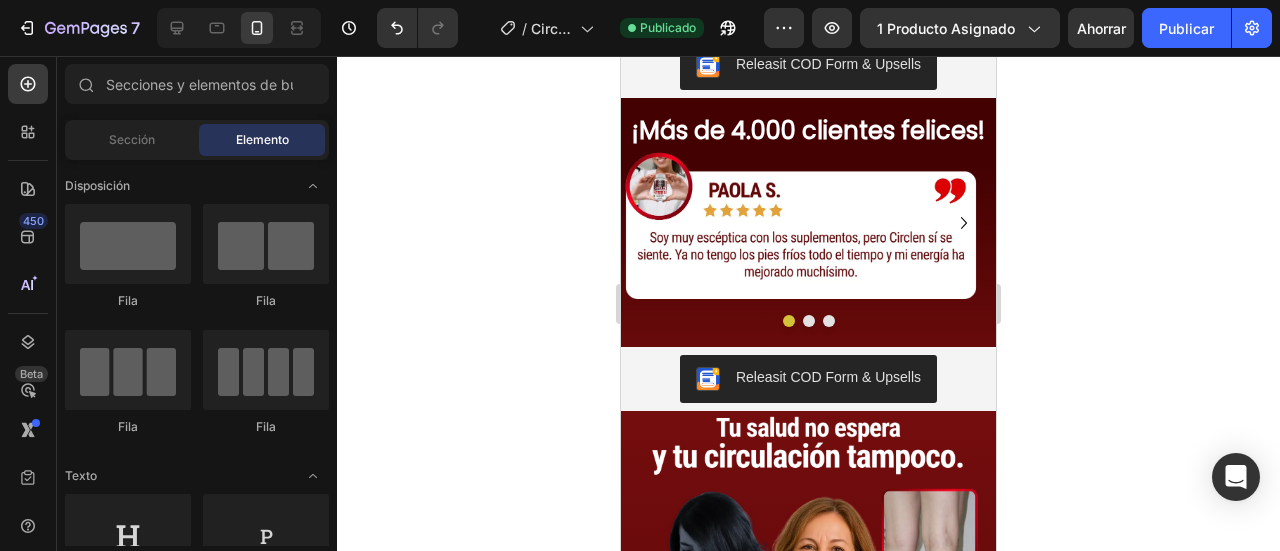 scroll, scrollTop: 1900, scrollLeft: 0, axis: vertical 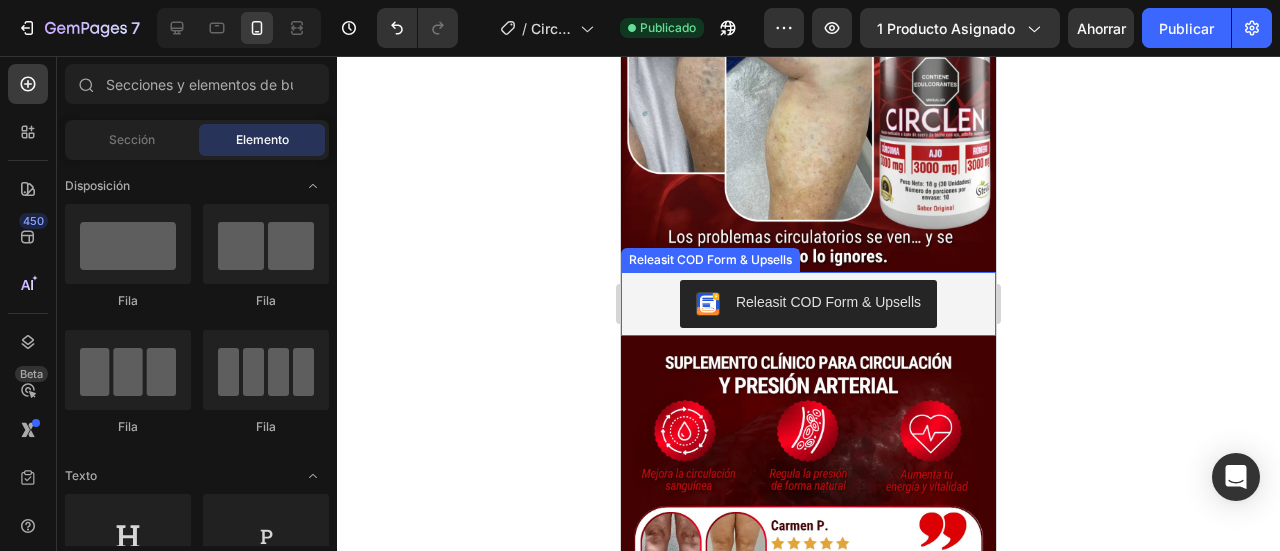 click on "Releasit COD Form & Upsells" at bounding box center (808, 304) 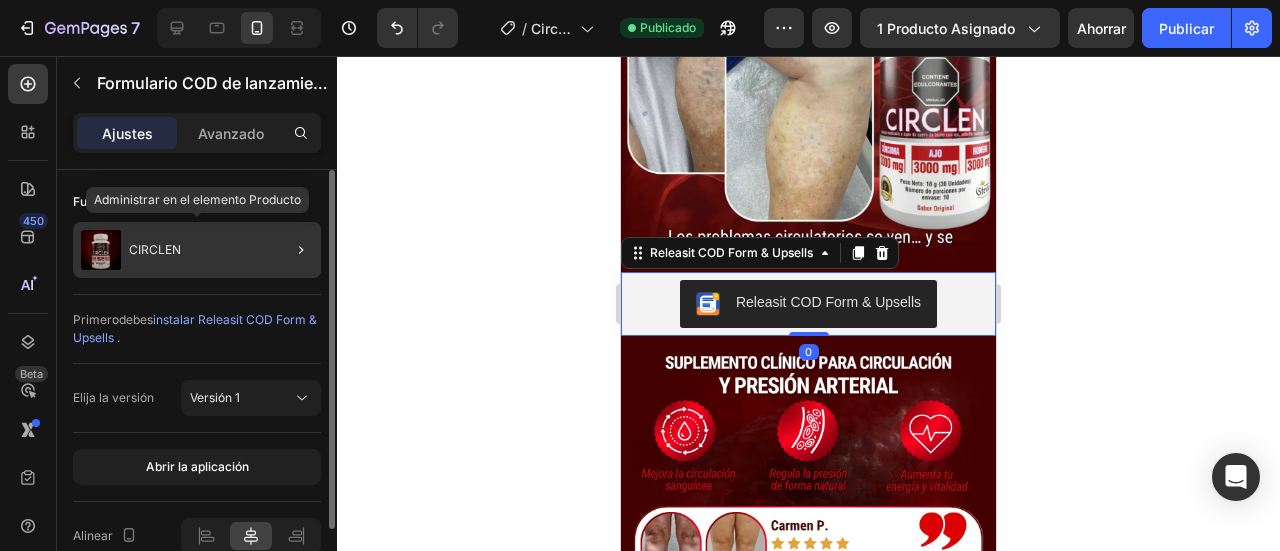 click on "CIRCLEN" 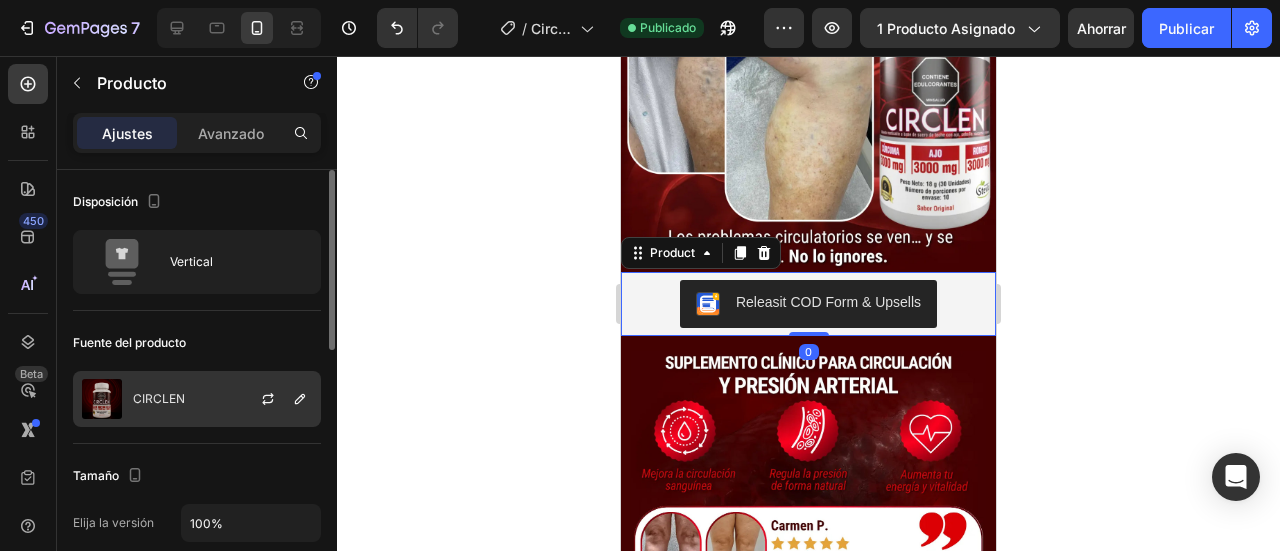 click on "CIRCLEN" at bounding box center (159, 398) 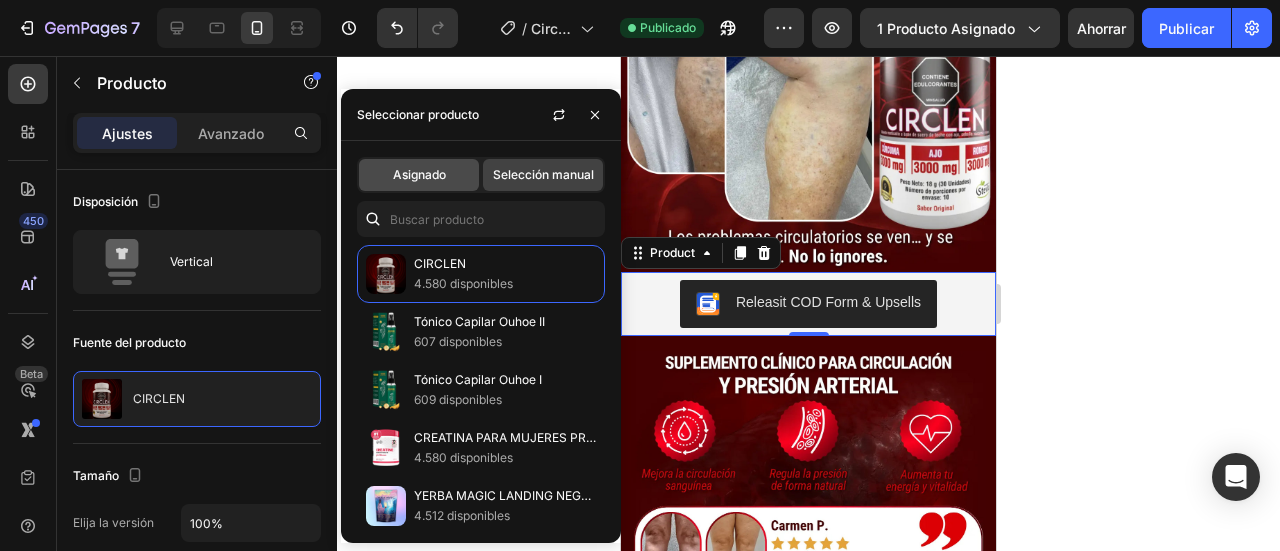 click on "Asignado" at bounding box center [419, 174] 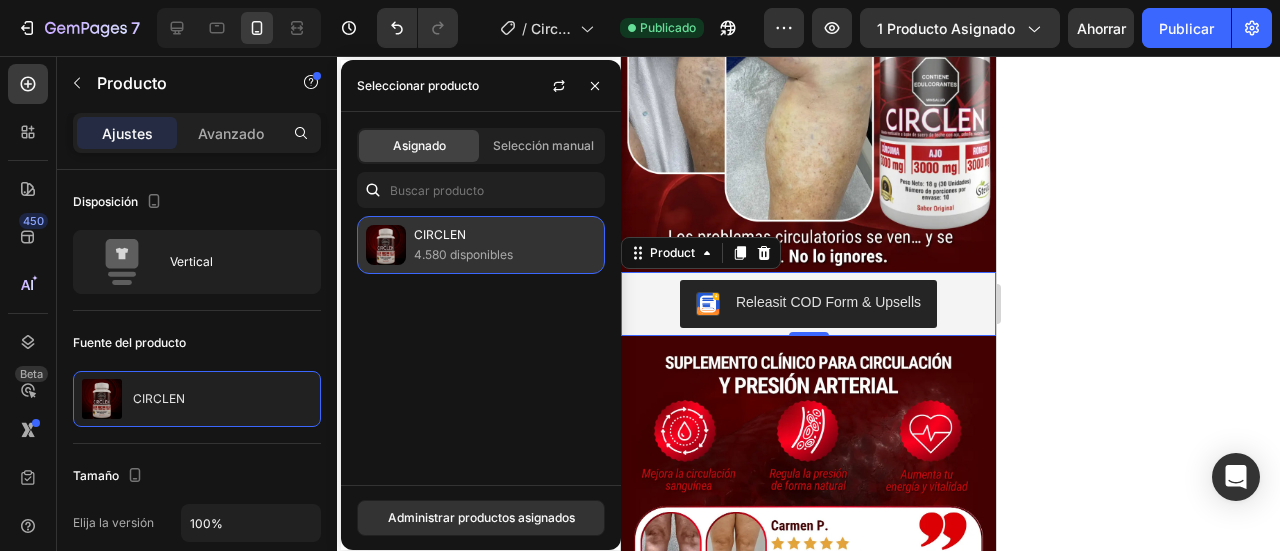 click on "4.580 disponibles" at bounding box center [463, 254] 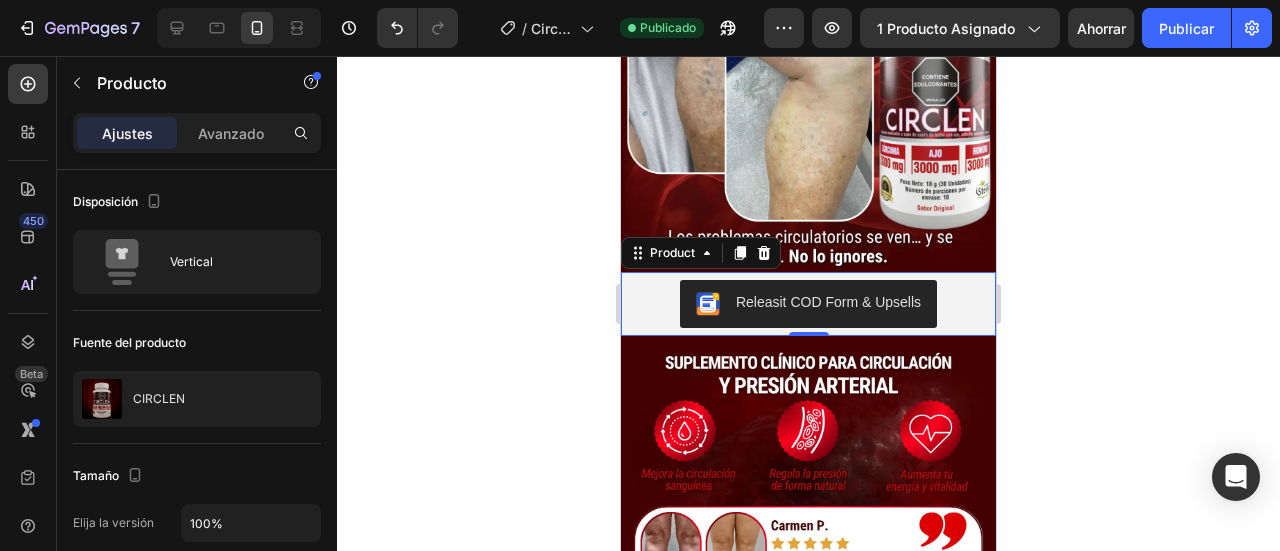 click 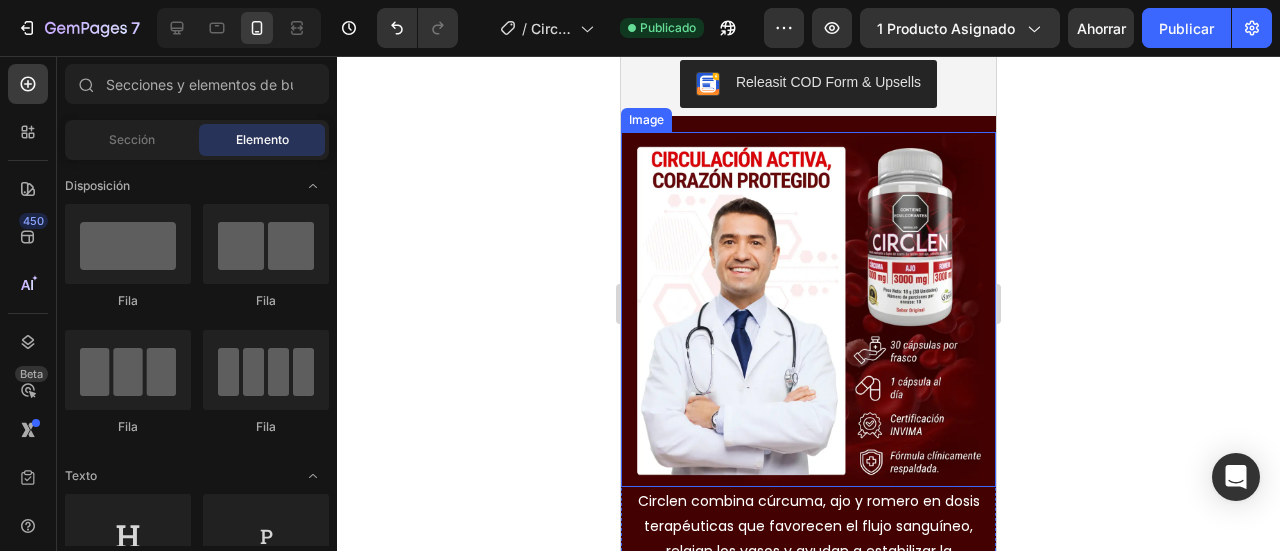 scroll, scrollTop: 1500, scrollLeft: 0, axis: vertical 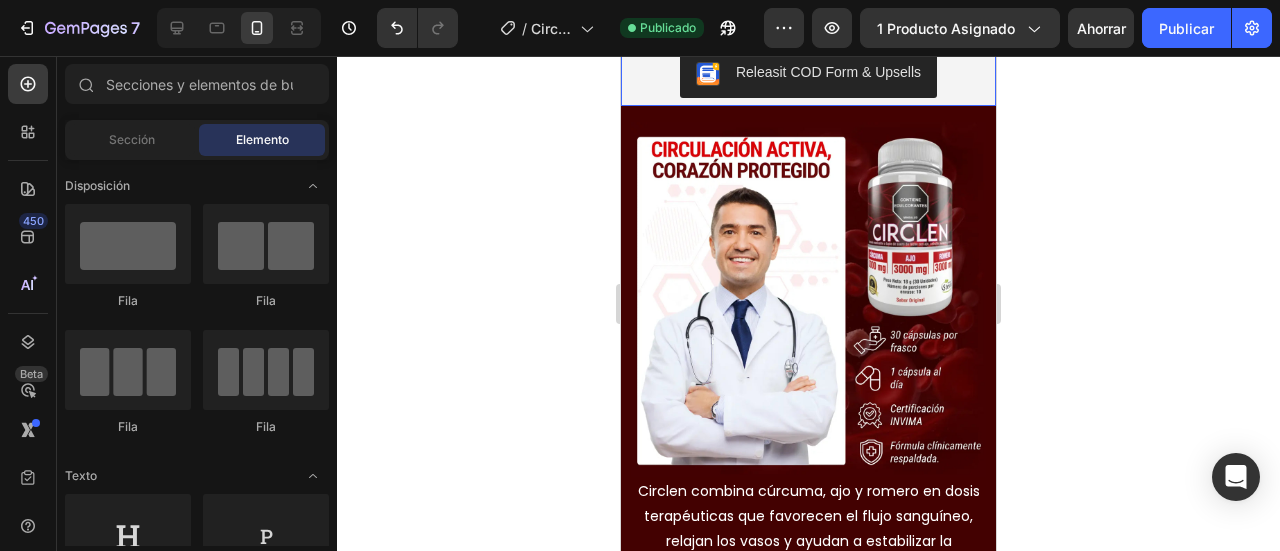 click on "Releasit COD Form & Upsells" at bounding box center (808, 74) 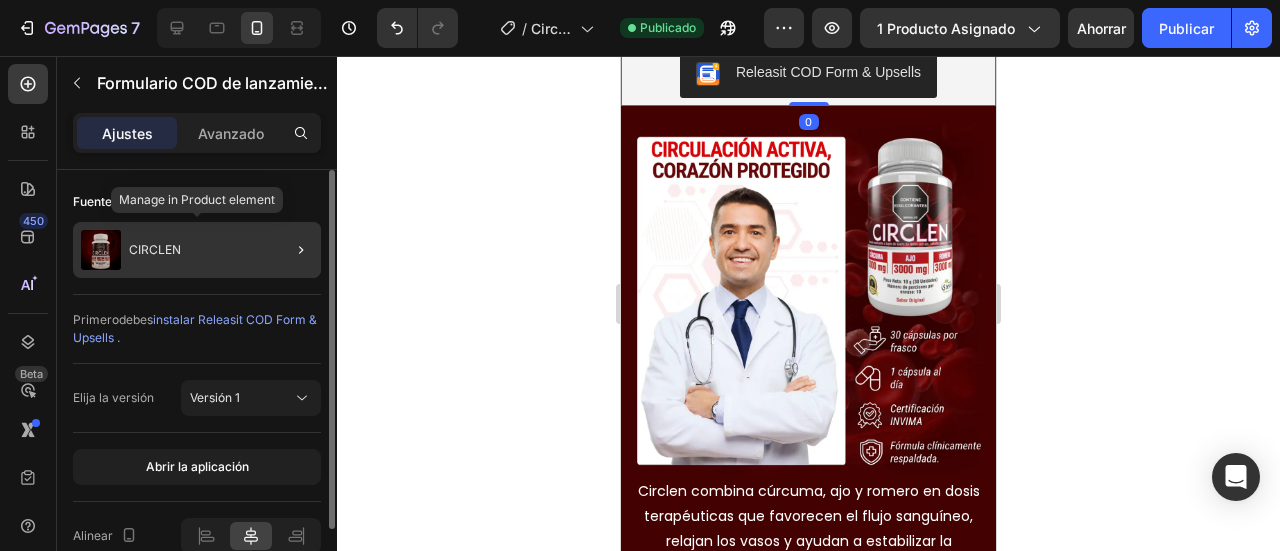 click on "CIRCLEN" at bounding box center [155, 249] 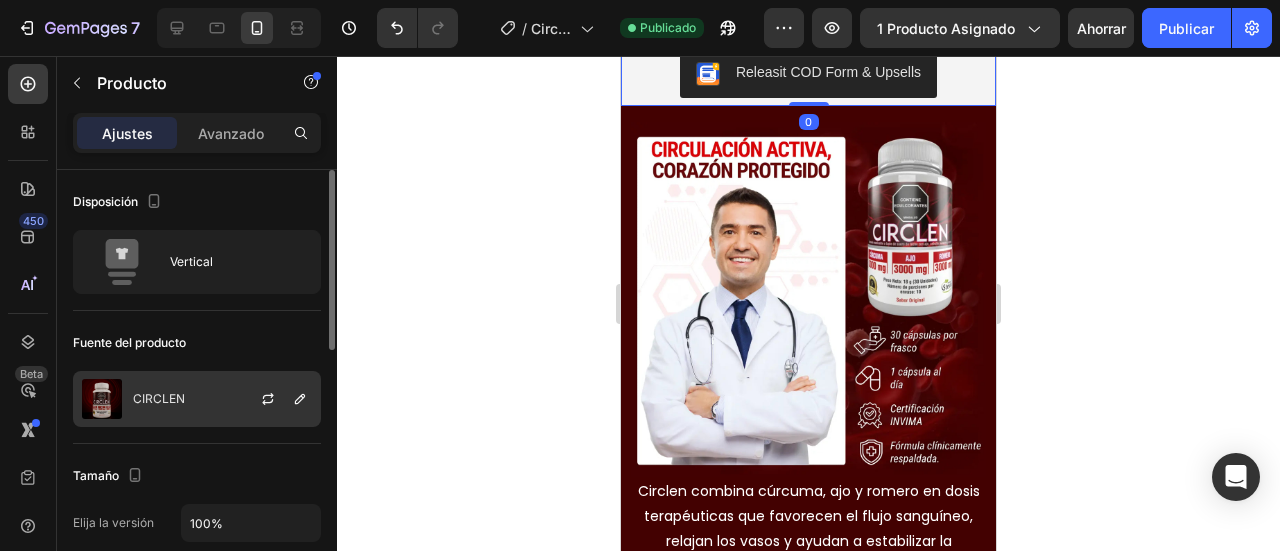 click on "CIRCLEN" 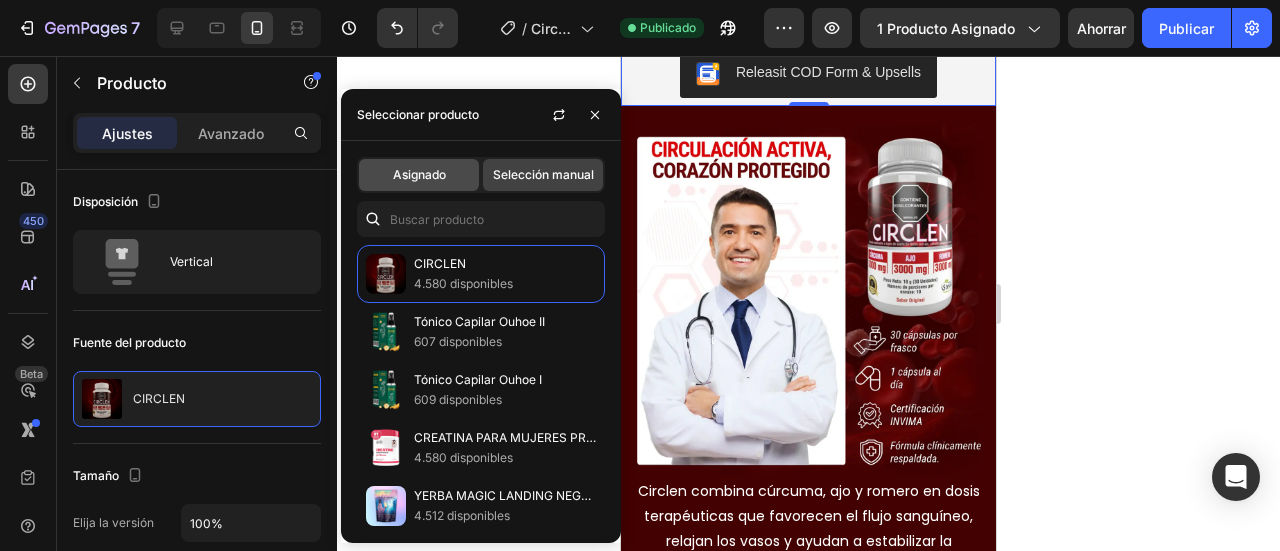 click on "Asignado" at bounding box center [419, 174] 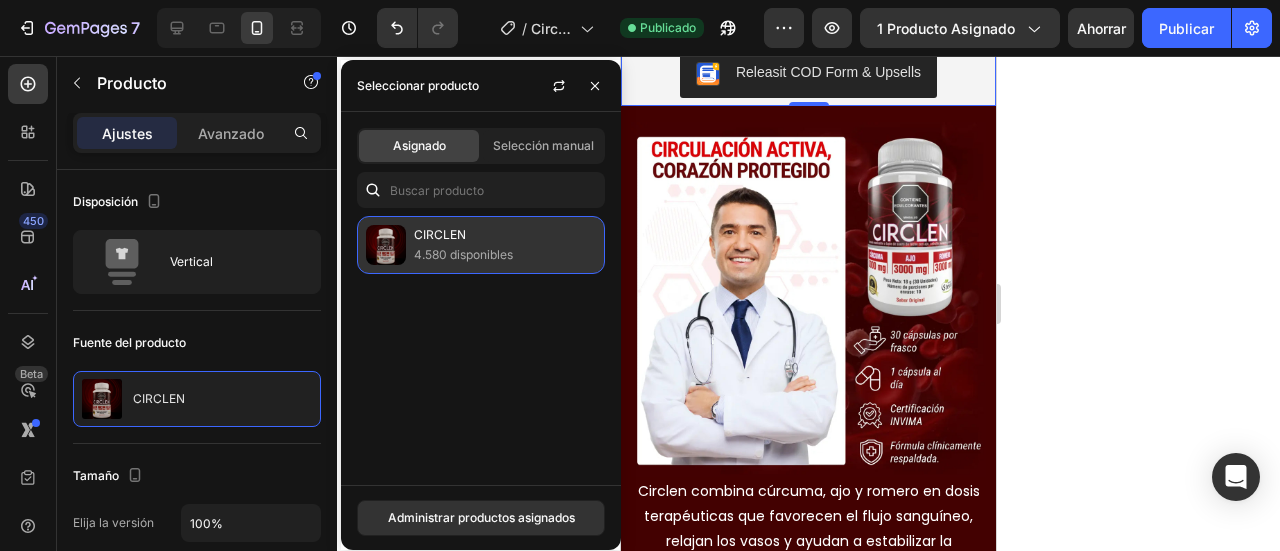 click on "CIRCLEN" at bounding box center [505, 235] 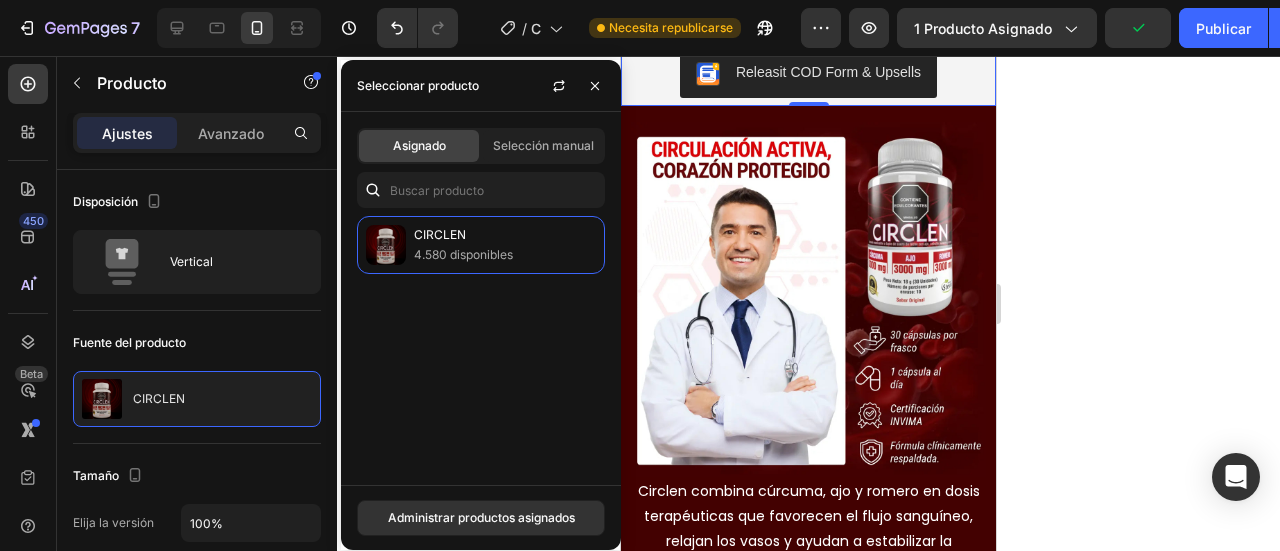 click 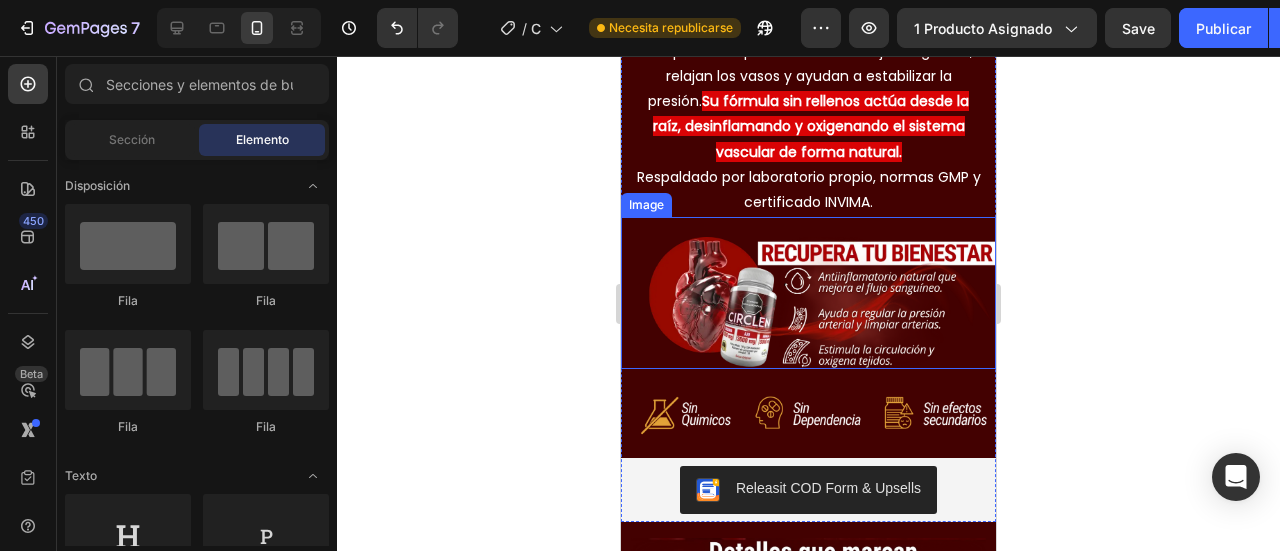 scroll, scrollTop: 2200, scrollLeft: 0, axis: vertical 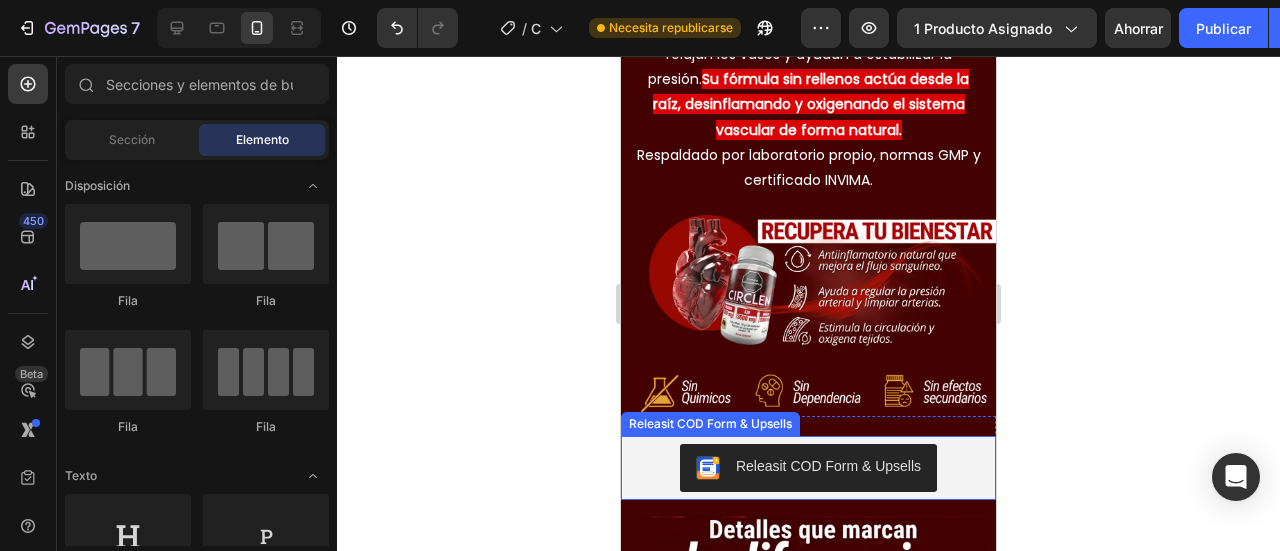 click on "Releasit COD Form & Upsells" at bounding box center [808, 468] 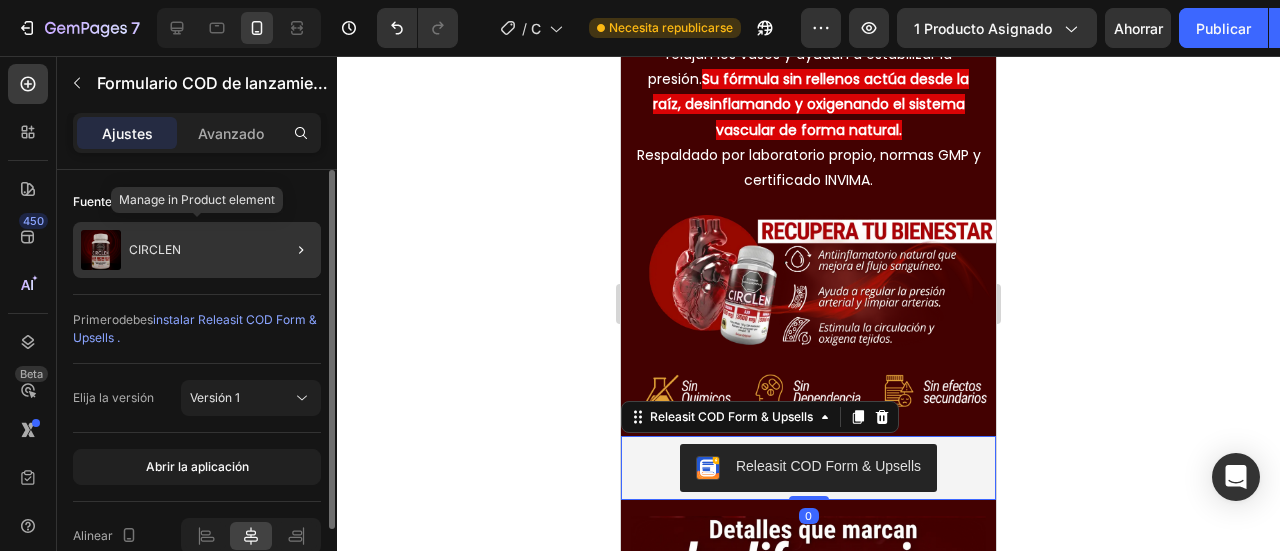 click on "CIRCLEN" at bounding box center (155, 249) 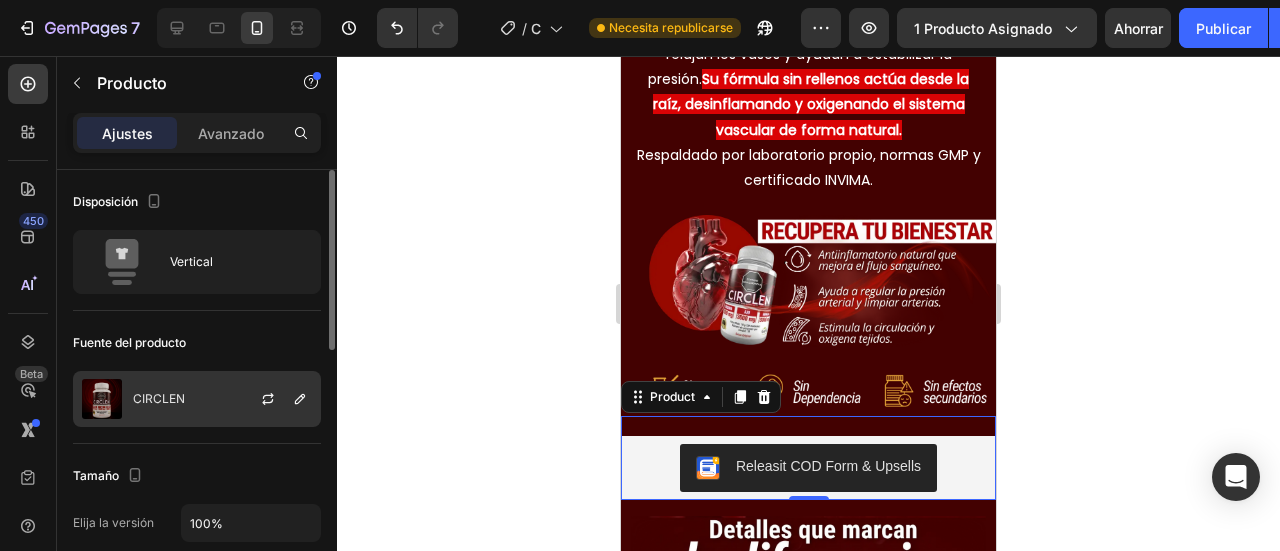 click on "CIRCLEN" 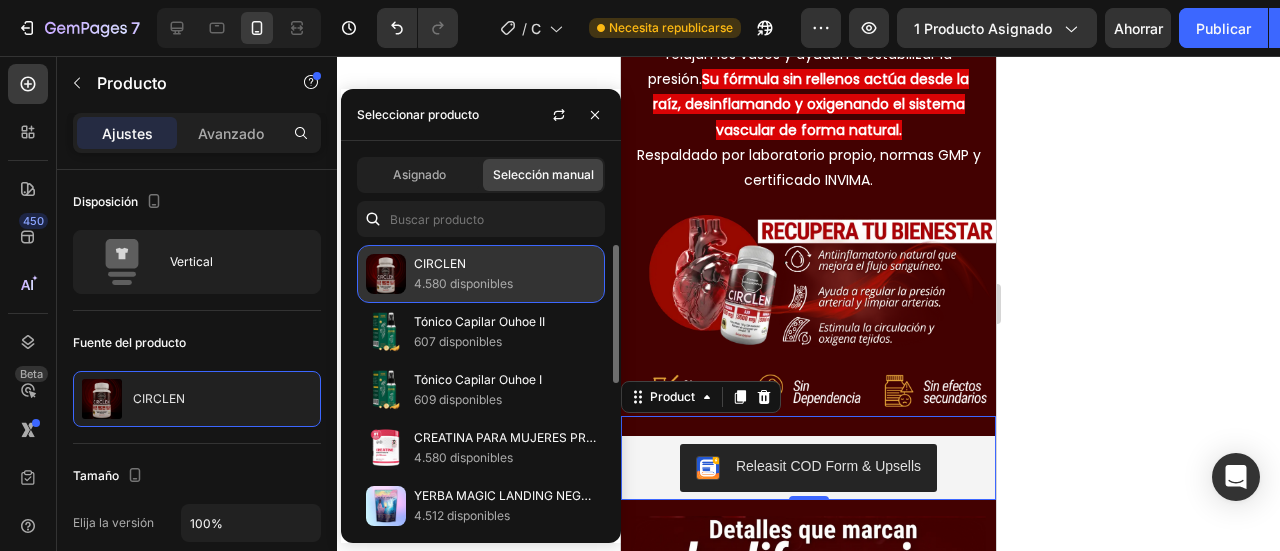 click on "4.580 disponibles" at bounding box center [463, 283] 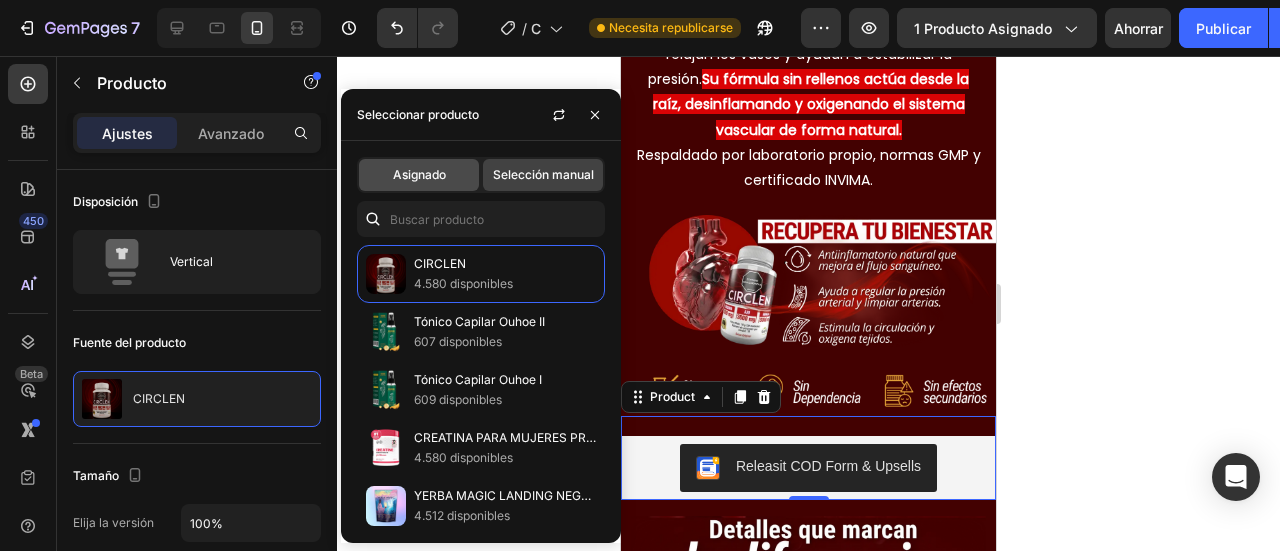 click on "Asignado" at bounding box center [419, 174] 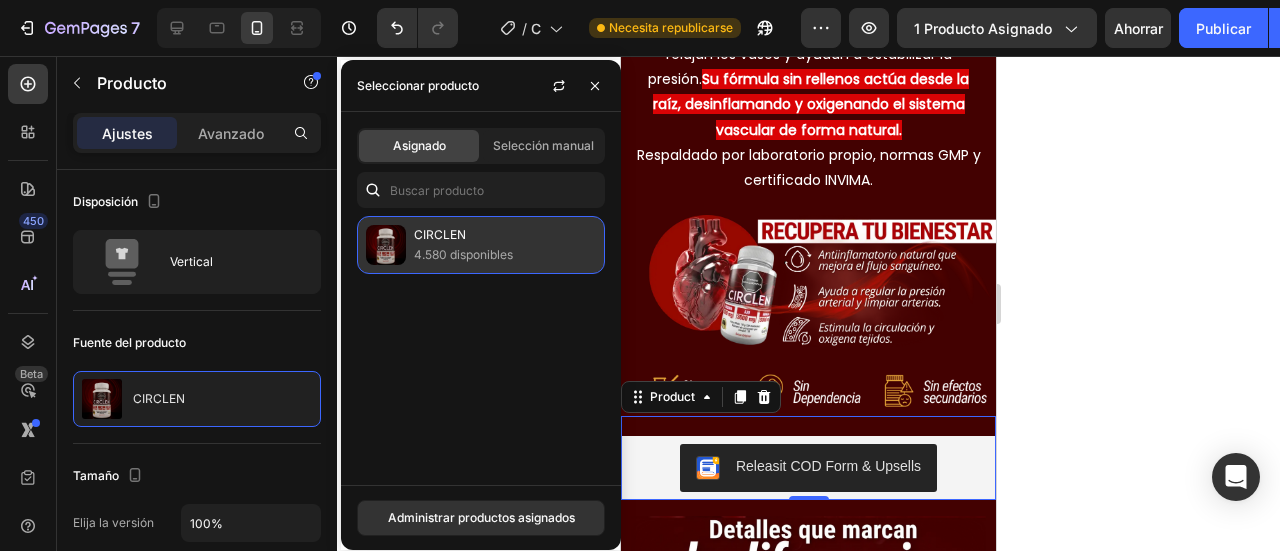 click on "4.580 disponibles" at bounding box center (505, 255) 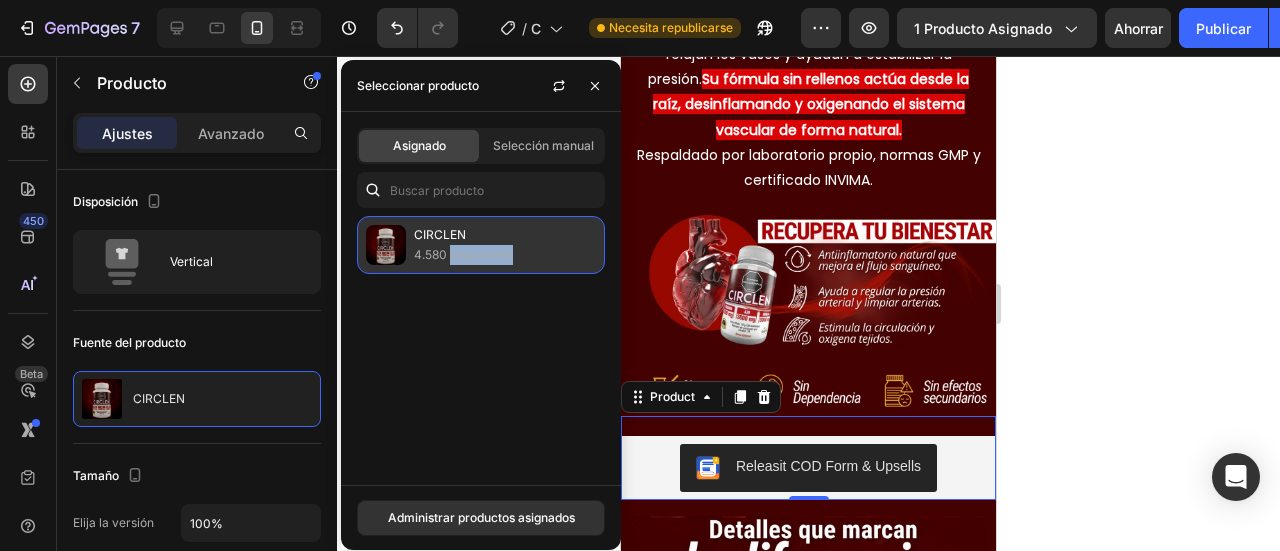 click on "4.580 disponibles" at bounding box center (505, 255) 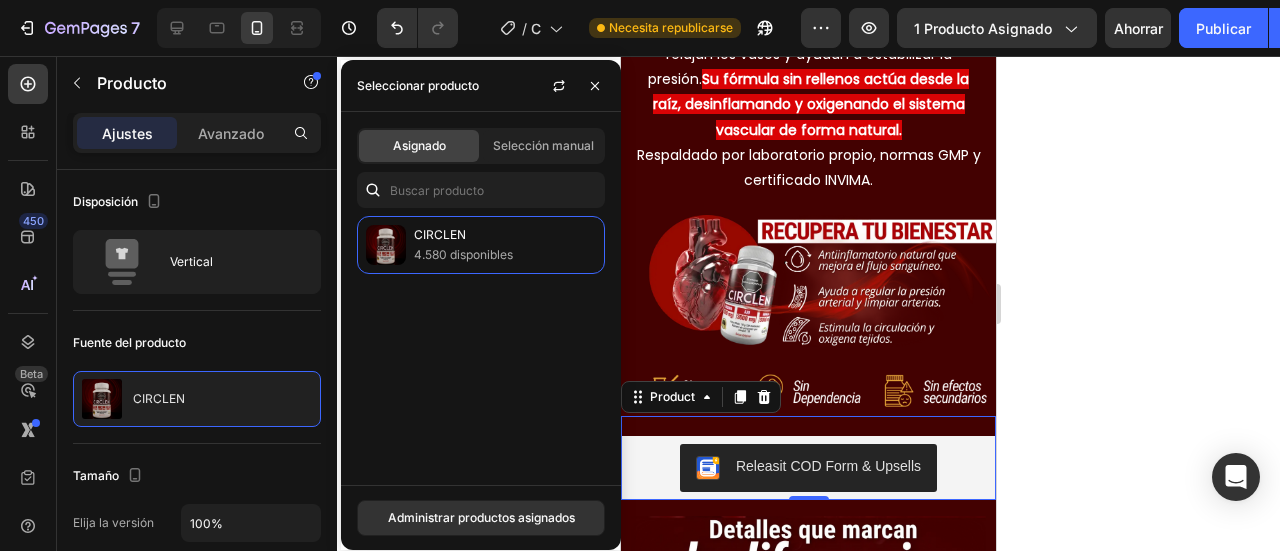 click 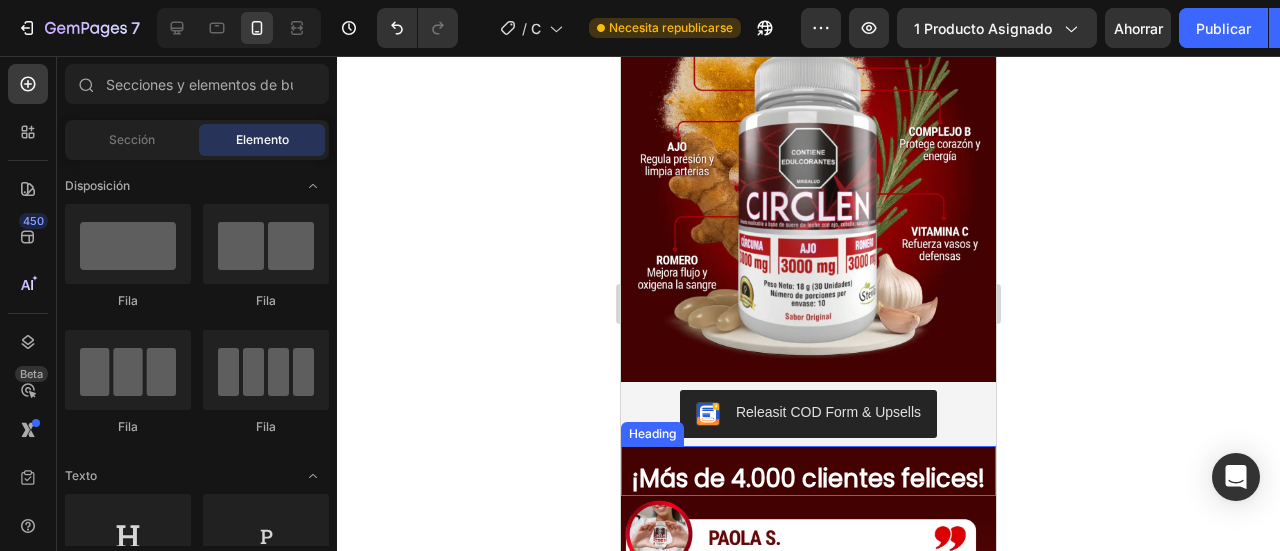 scroll, scrollTop: 3300, scrollLeft: 0, axis: vertical 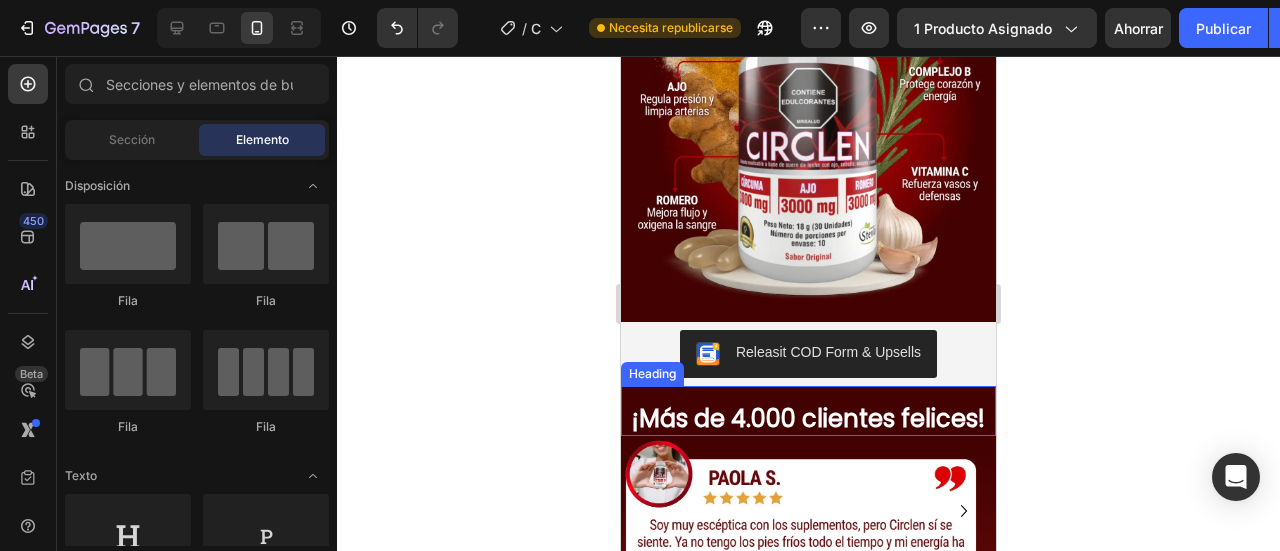 click on "Heading" at bounding box center [652, 374] 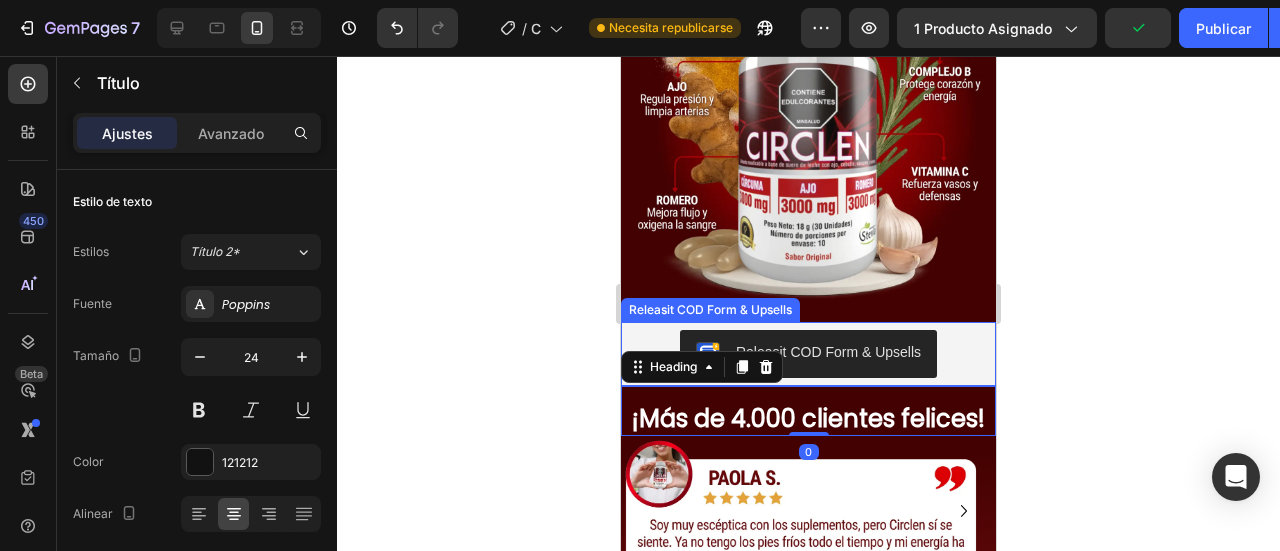 click on "Releasit COD Form & Upsells" at bounding box center [808, 354] 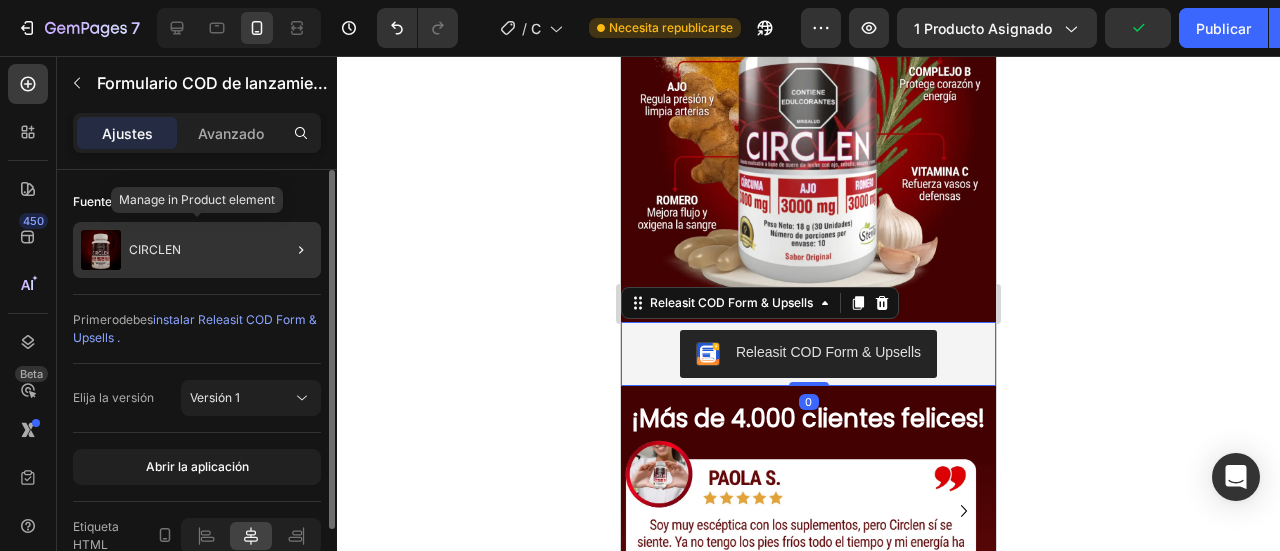 click on "CIRCLEN" 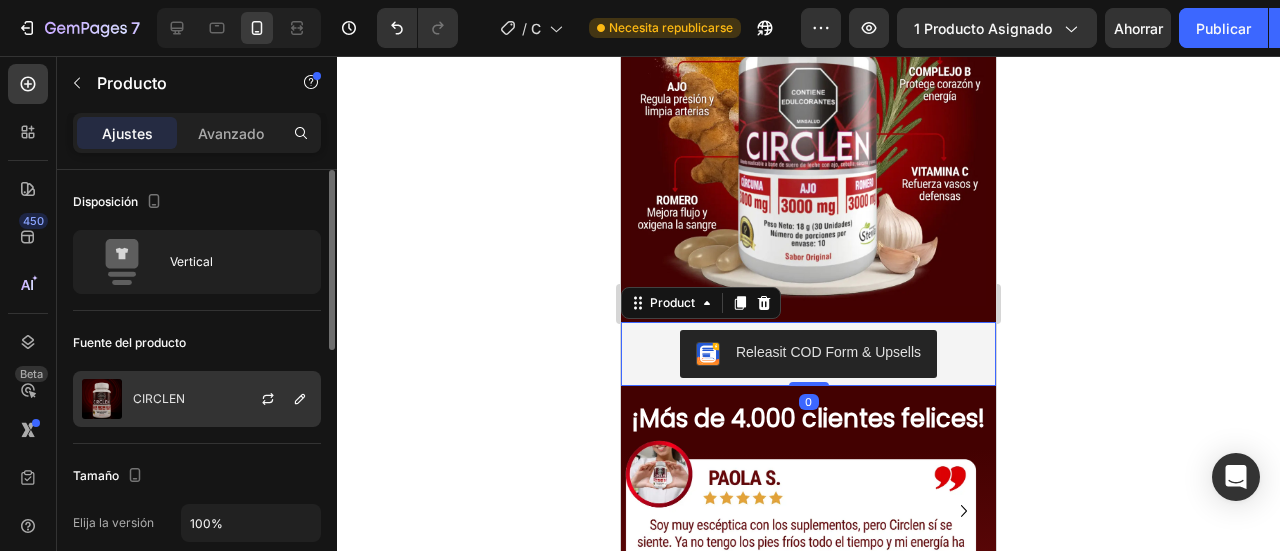 click on "CIRCLEN" 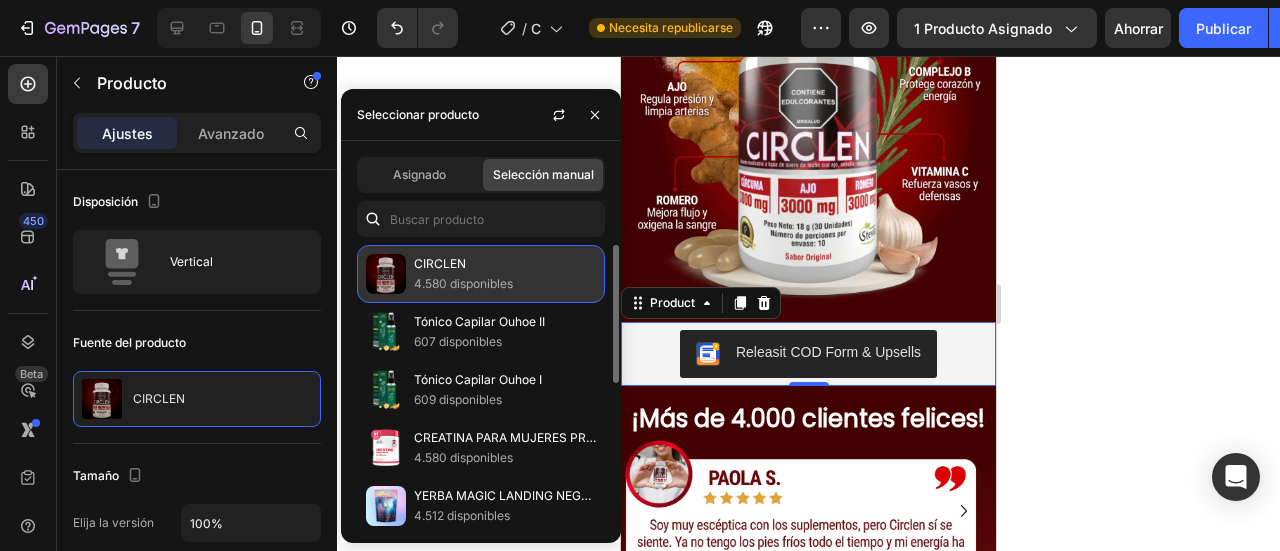 click on "CIRCLEN" at bounding box center [505, 264] 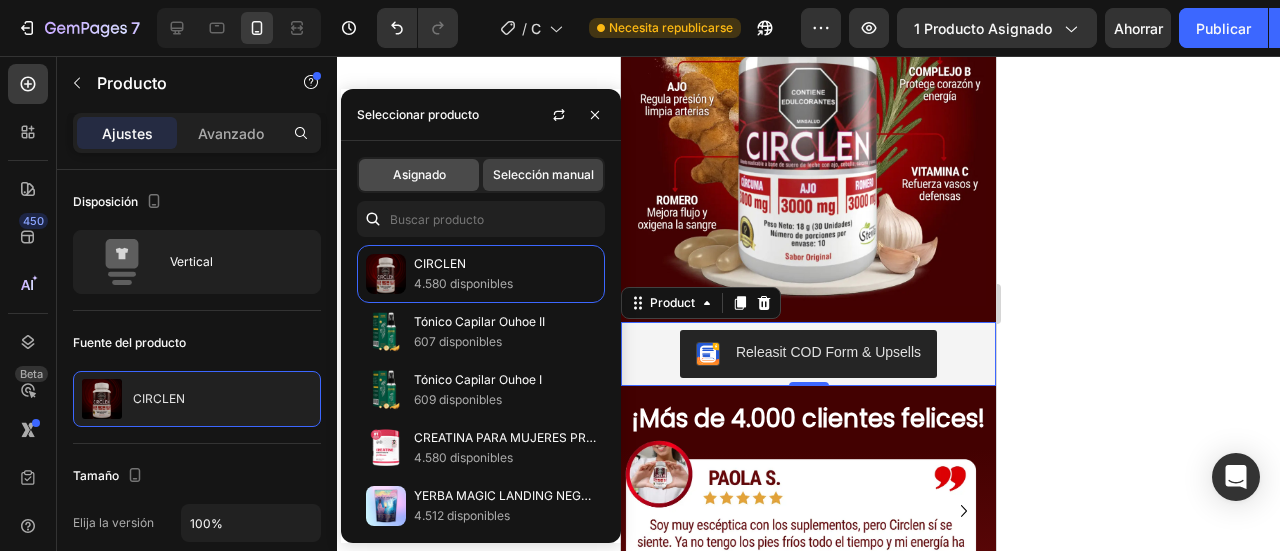 drag, startPoint x: 414, startPoint y: 172, endPoint x: 412, endPoint y: 190, distance: 18.110771 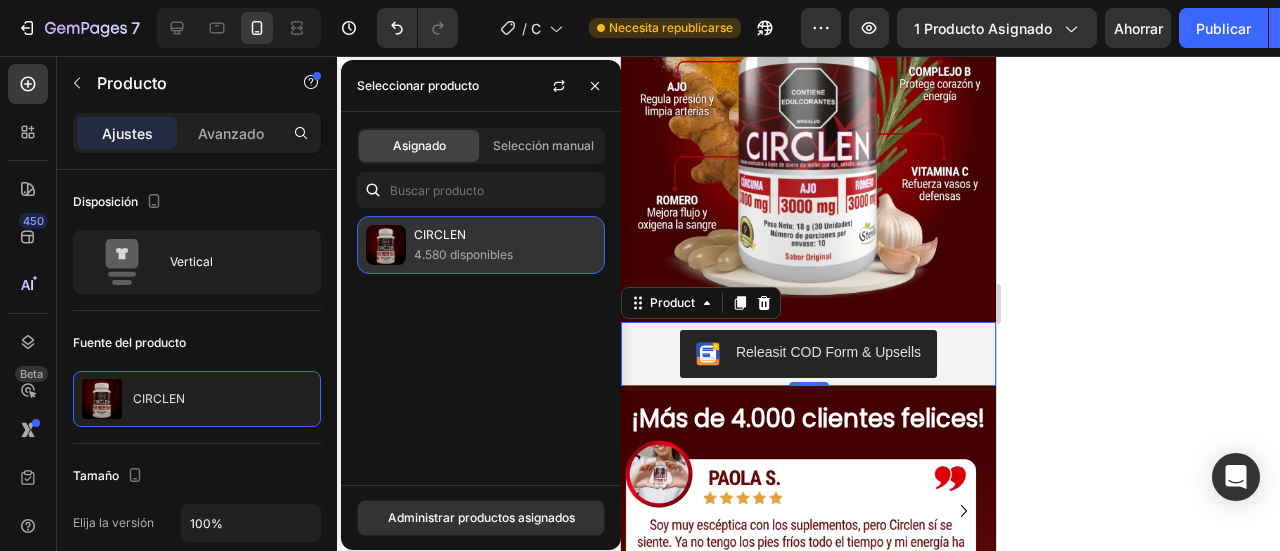 click on "4.580 disponibles" at bounding box center (463, 254) 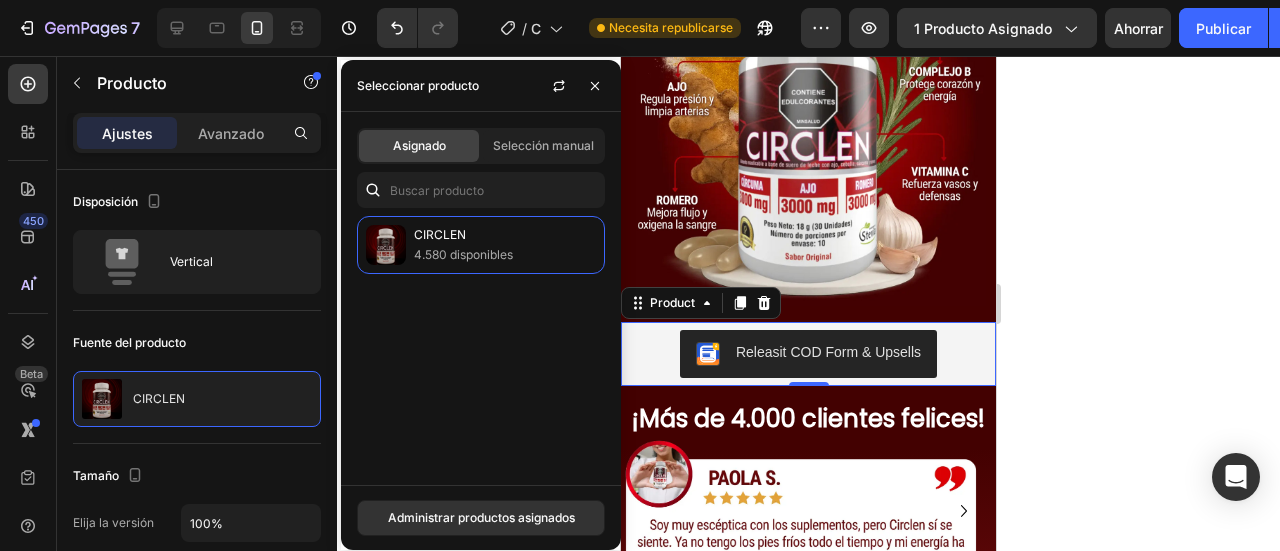 drag, startPoint x: 1249, startPoint y: 253, endPoint x: 1053, endPoint y: 285, distance: 198.59506 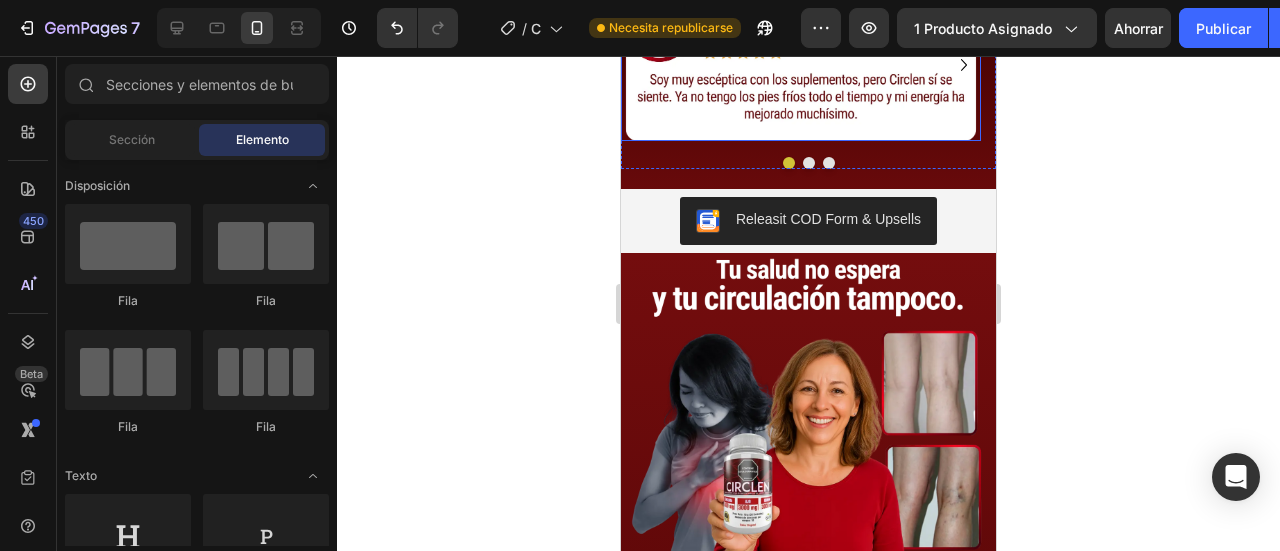 scroll, scrollTop: 3700, scrollLeft: 0, axis: vertical 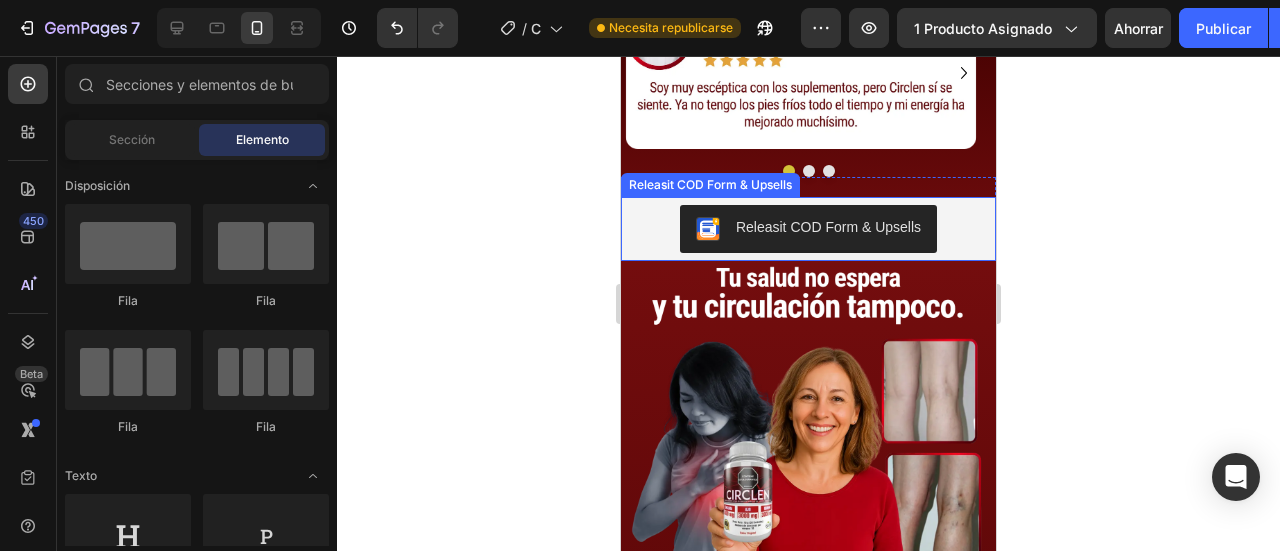click on "Releasit COD Form & Upsells" at bounding box center [808, 229] 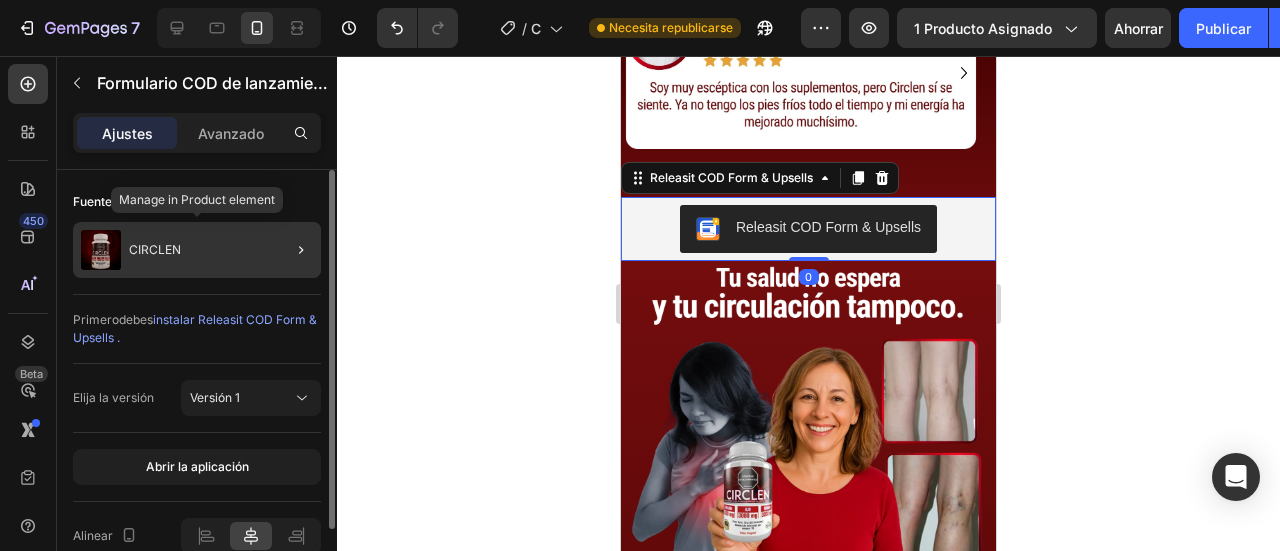 click on "CIRCLEN" at bounding box center (155, 249) 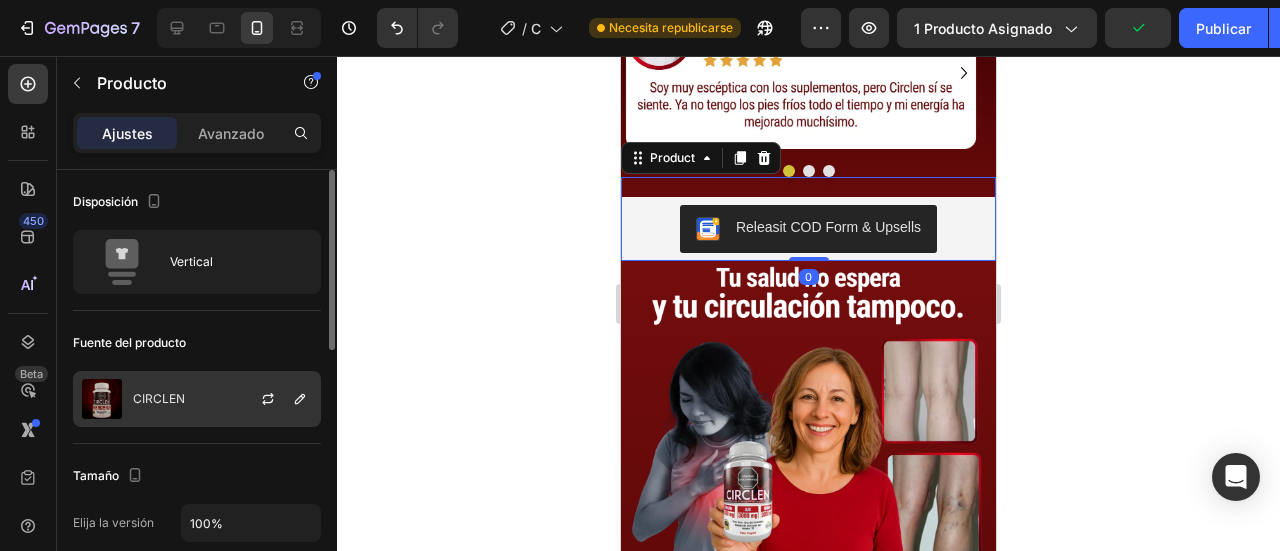 click on "CIRCLEN" 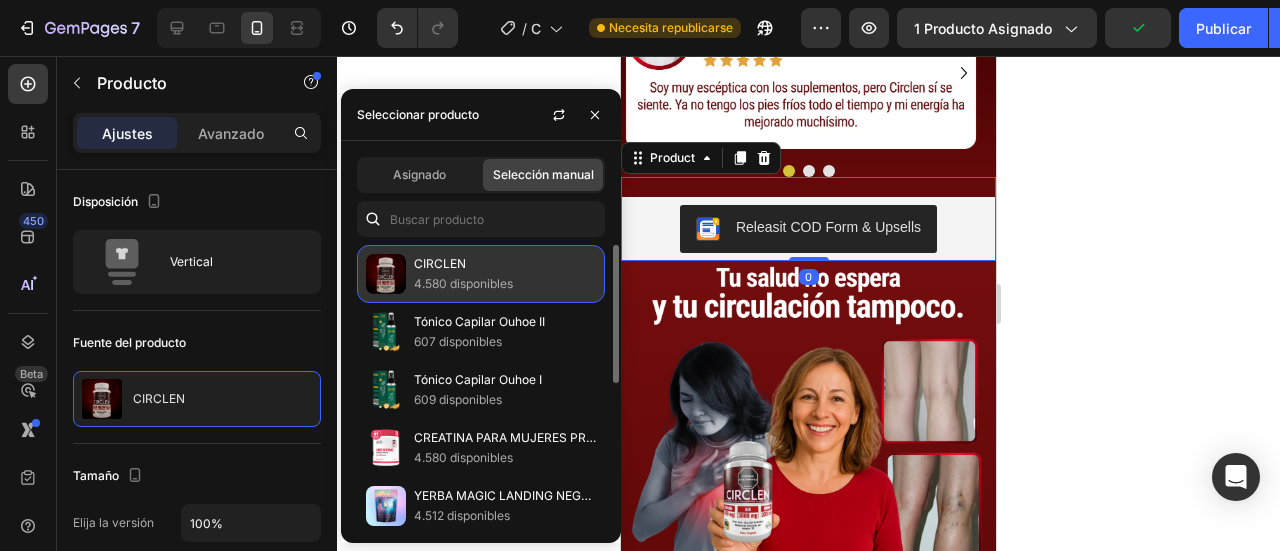 click on "CIRCLEN" at bounding box center [440, 263] 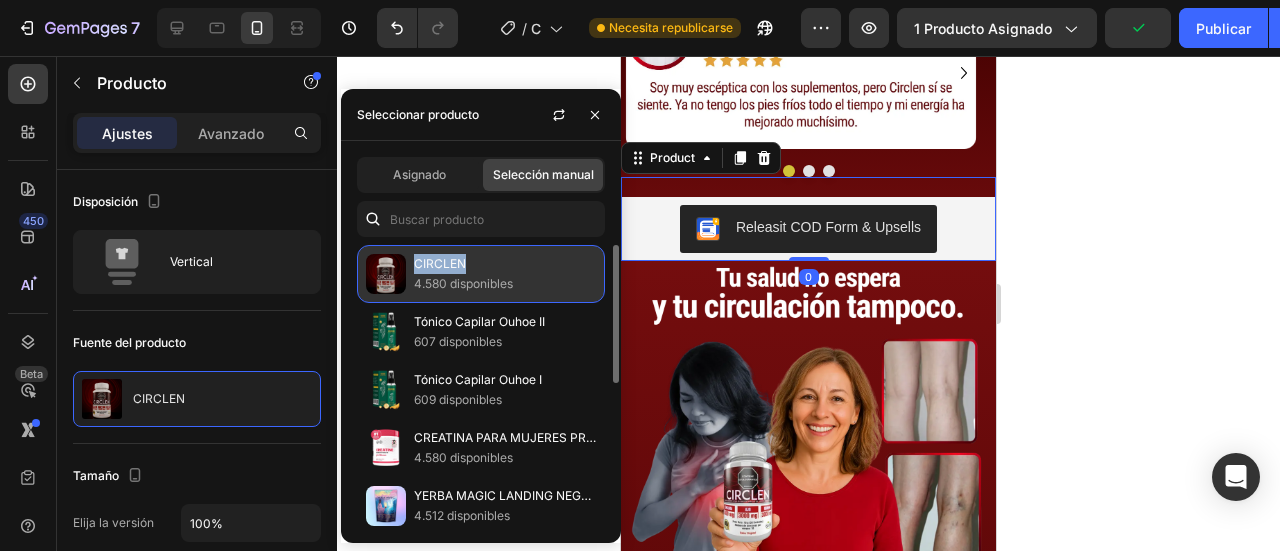 click on "CIRCLEN" at bounding box center [440, 263] 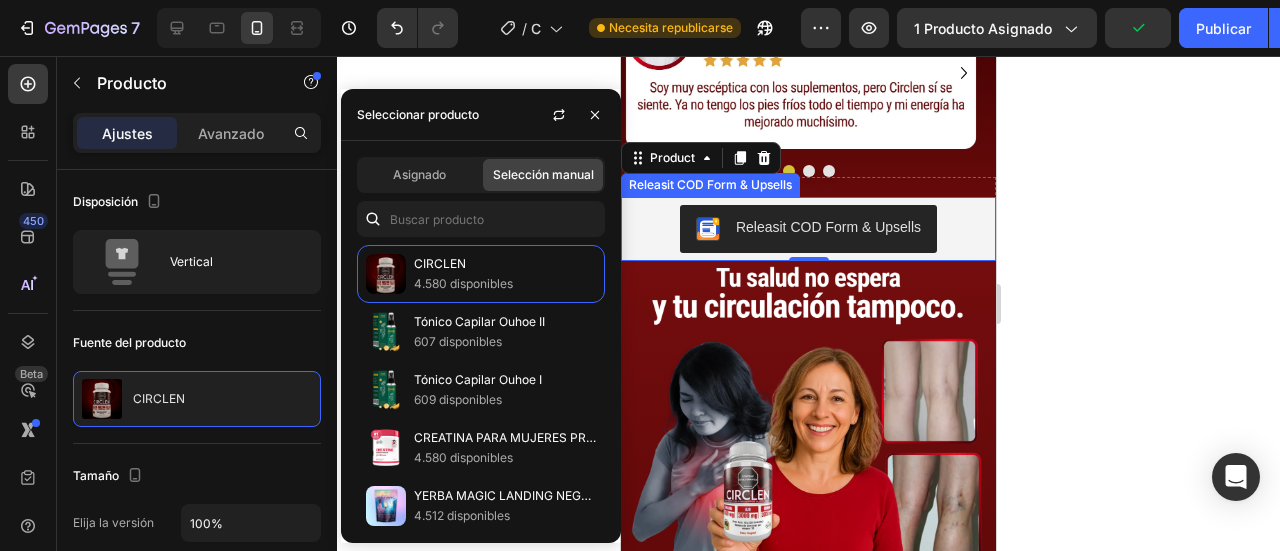 click 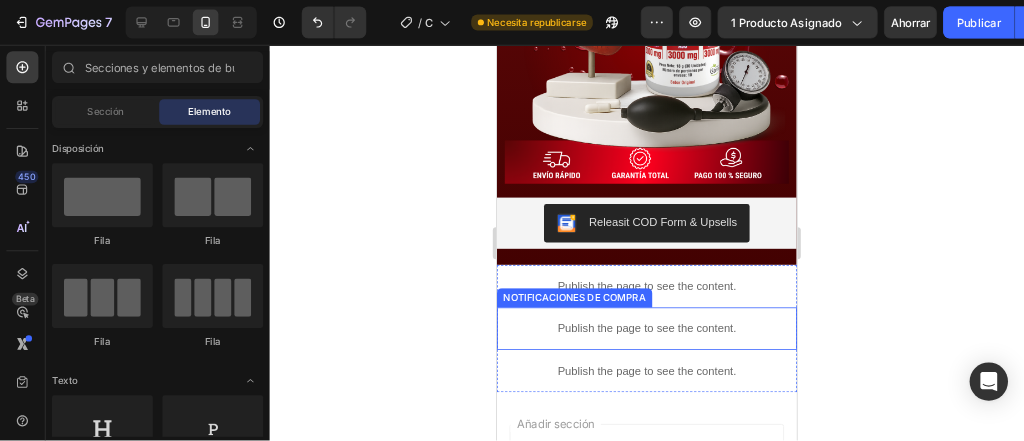 scroll, scrollTop: 4500, scrollLeft: 0, axis: vertical 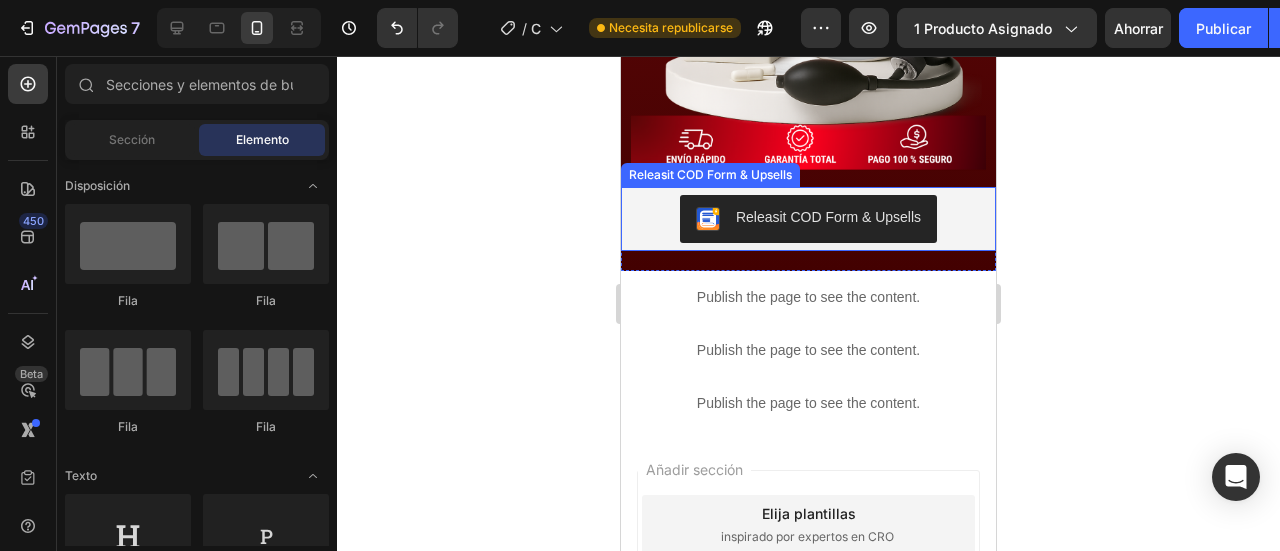 click on "Releasit COD Form & Upsells" at bounding box center [808, 219] 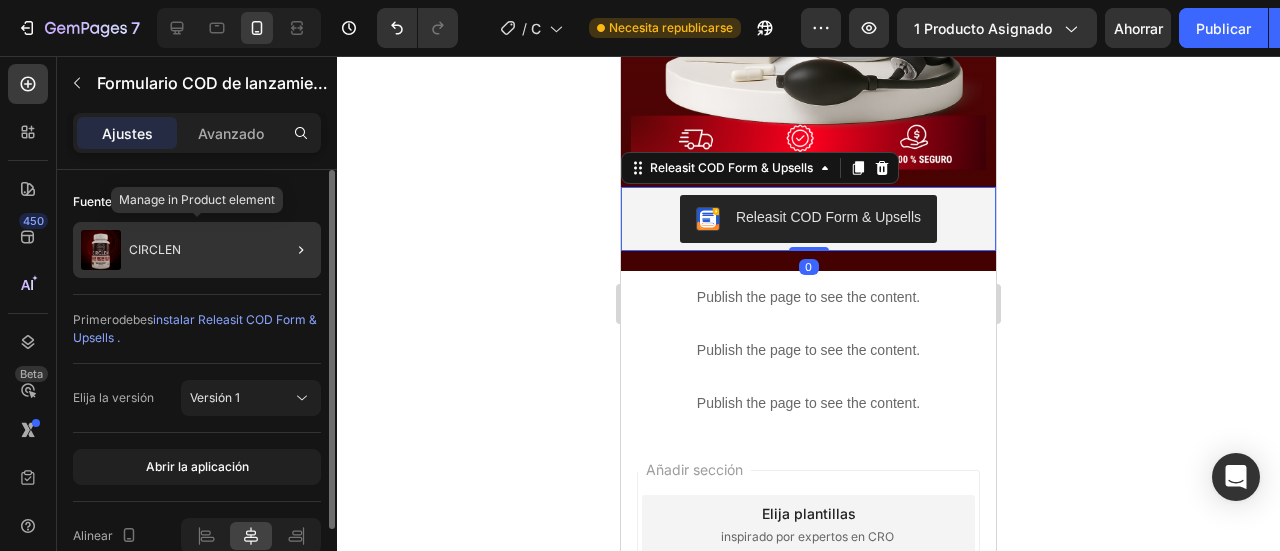click at bounding box center [101, 250] 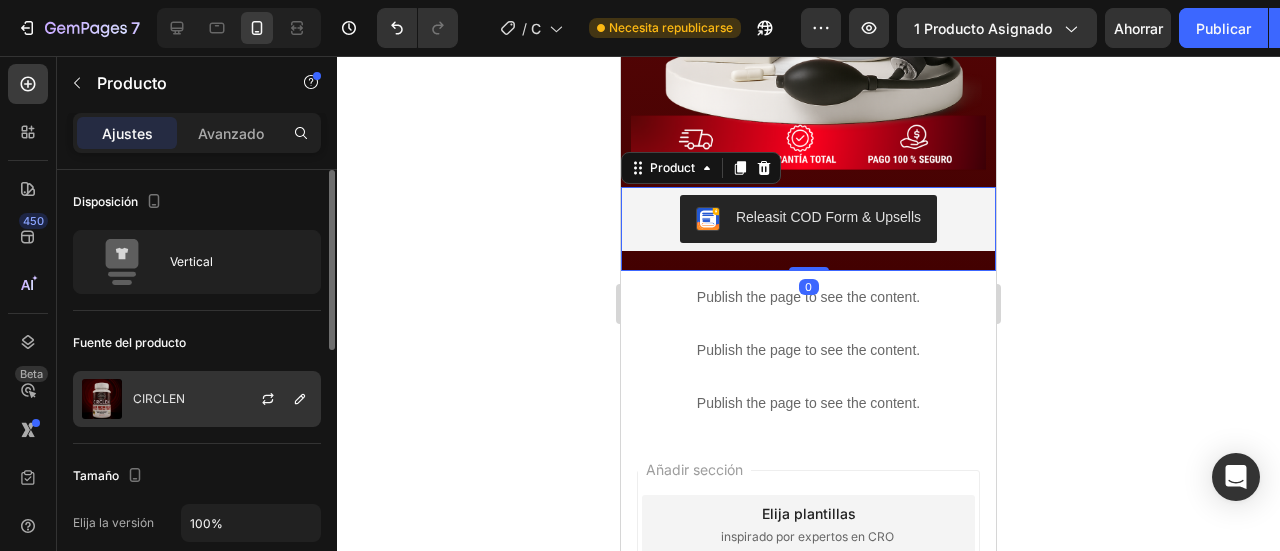 click at bounding box center (276, 399) 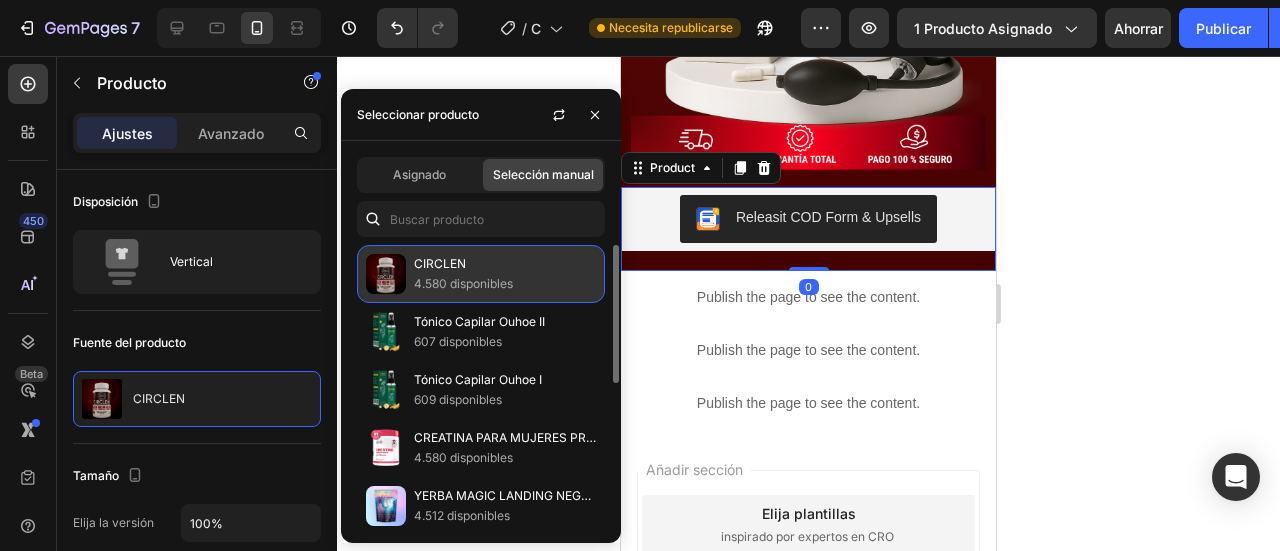 click on "CIRCLEN 4.580 disponibles" 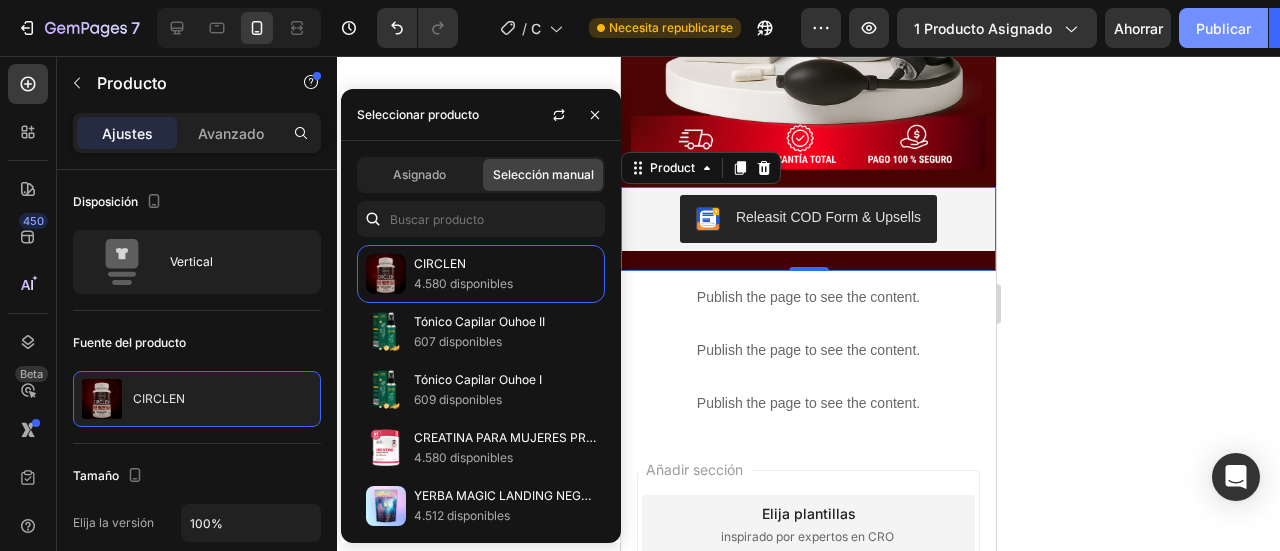 click on "Publicar" at bounding box center (1223, 28) 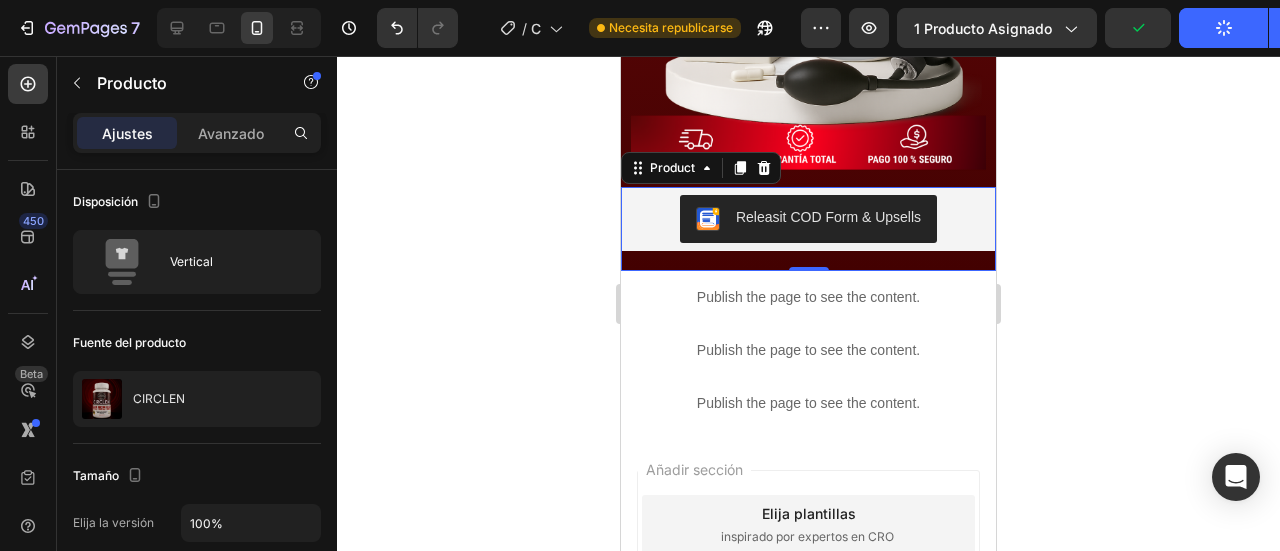 type 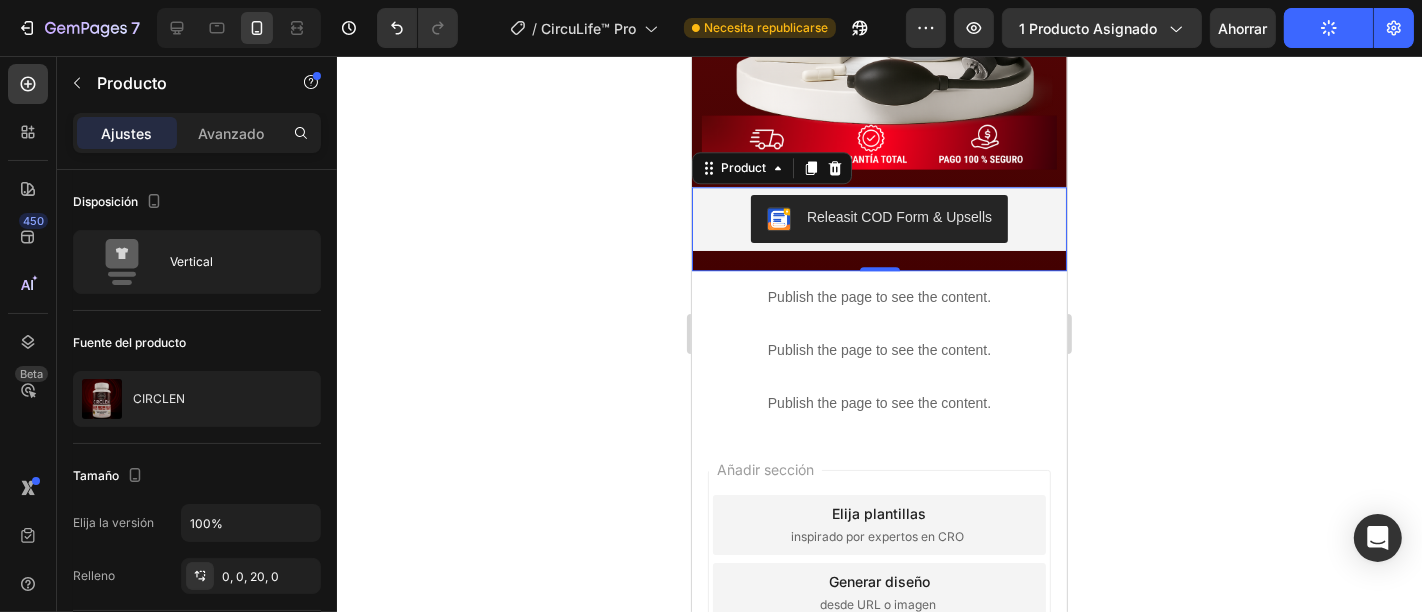 scroll, scrollTop: 4500, scrollLeft: 0, axis: vertical 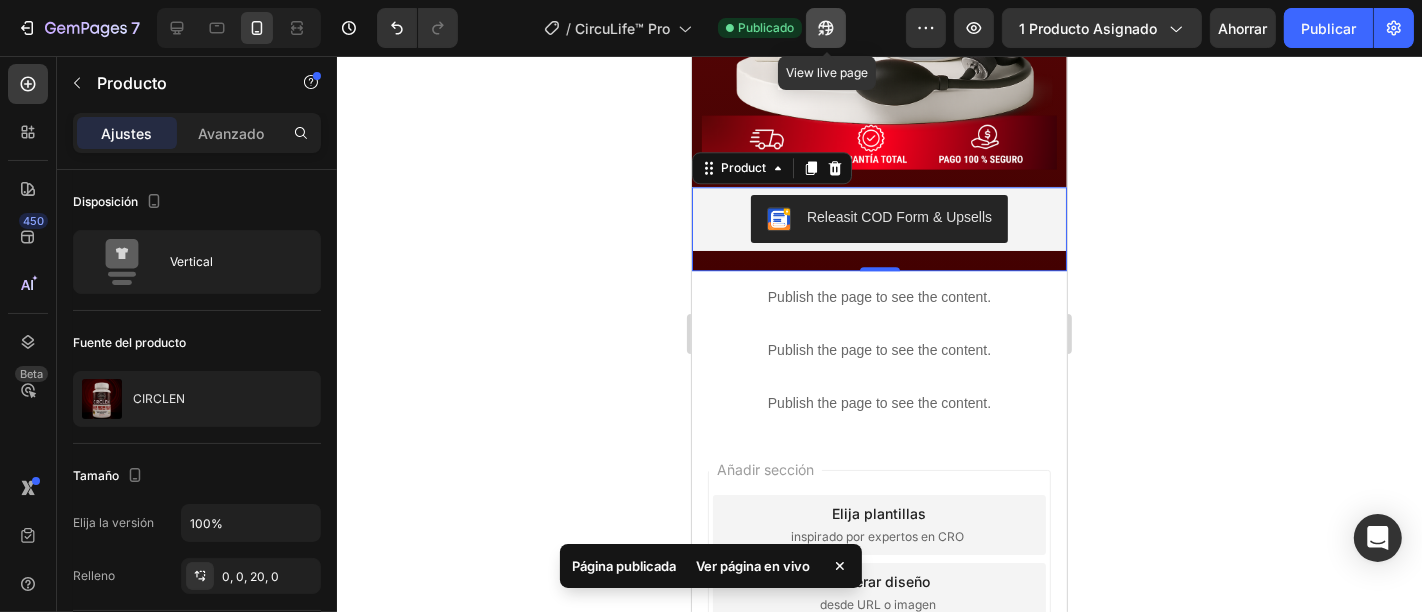 click 